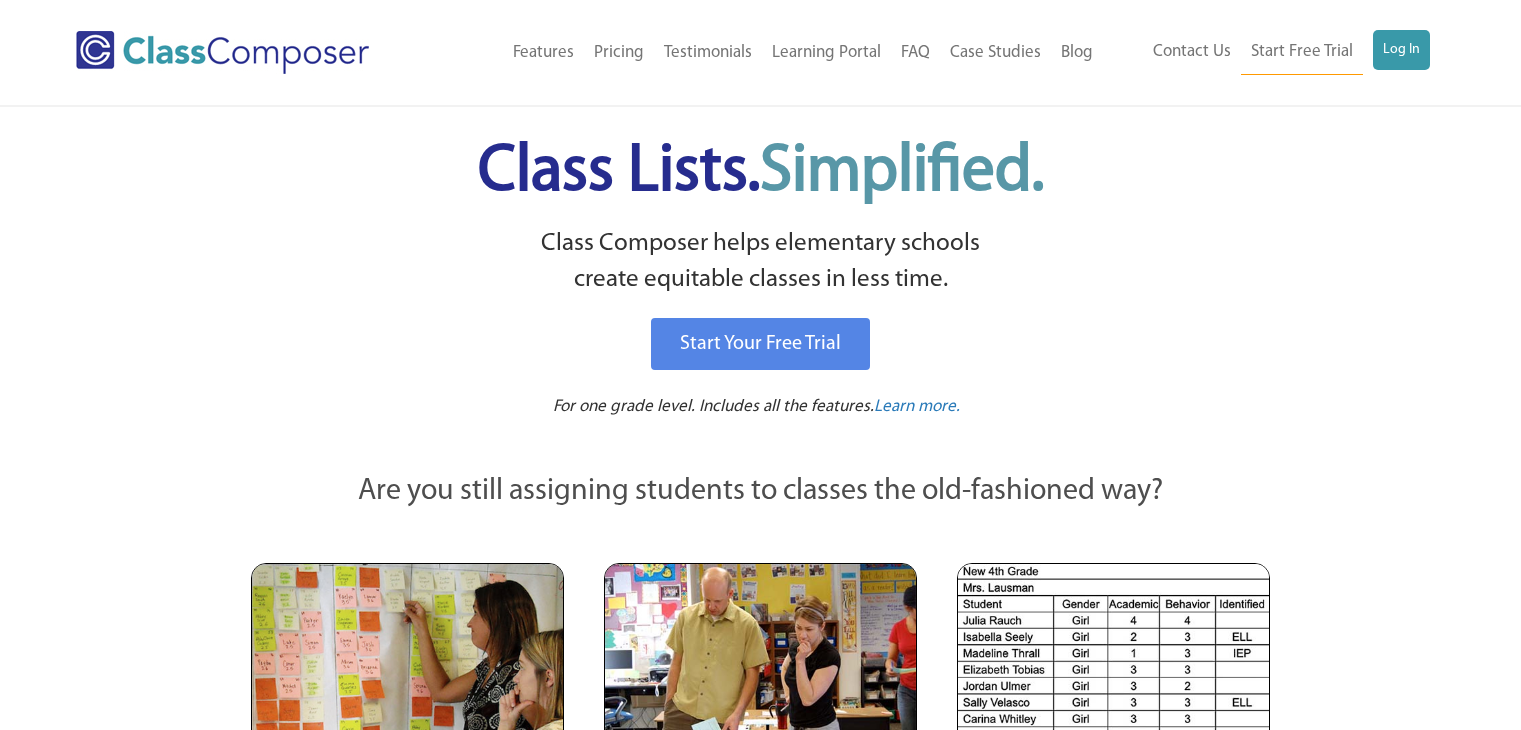 scroll, scrollTop: 0, scrollLeft: 0, axis: both 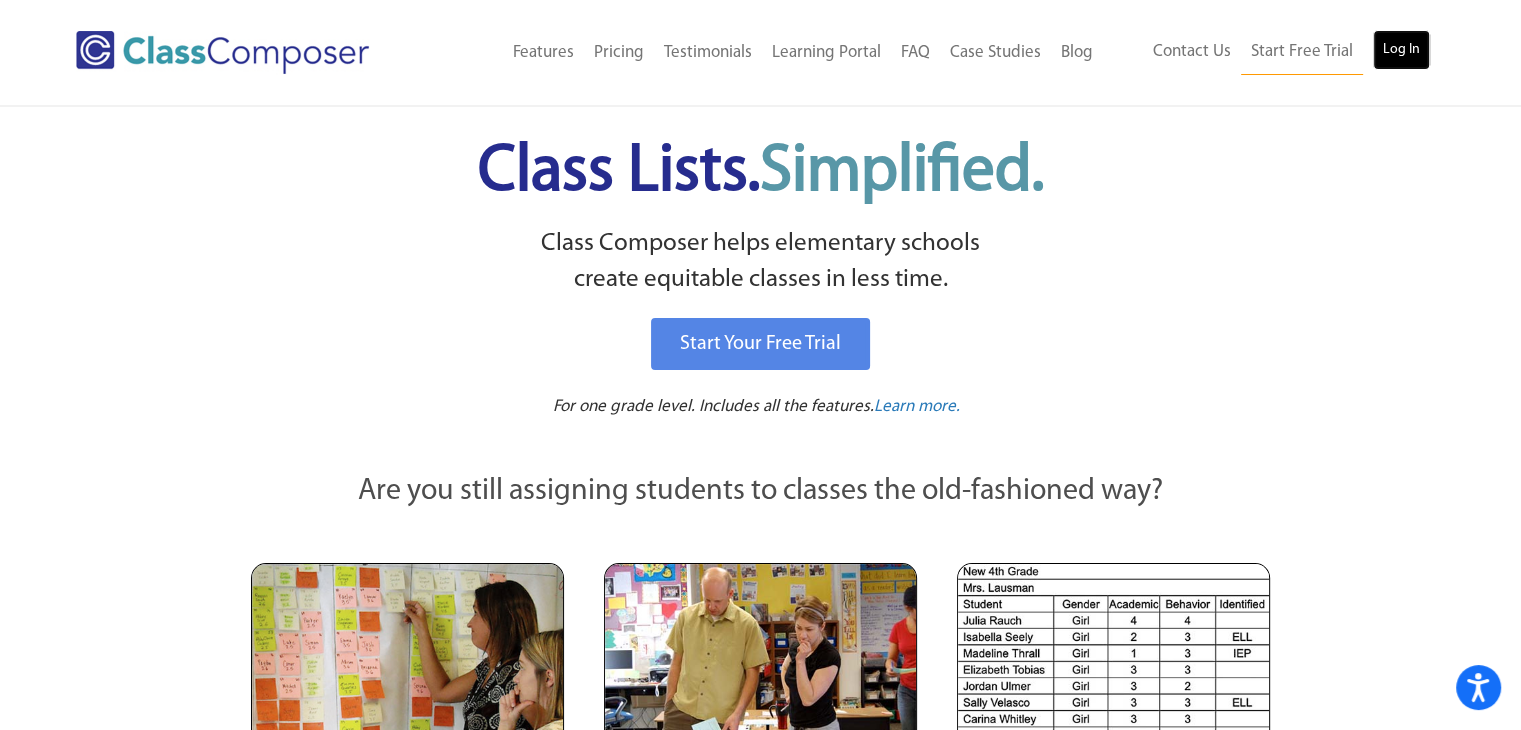 click on "Log In" at bounding box center [1401, 50] 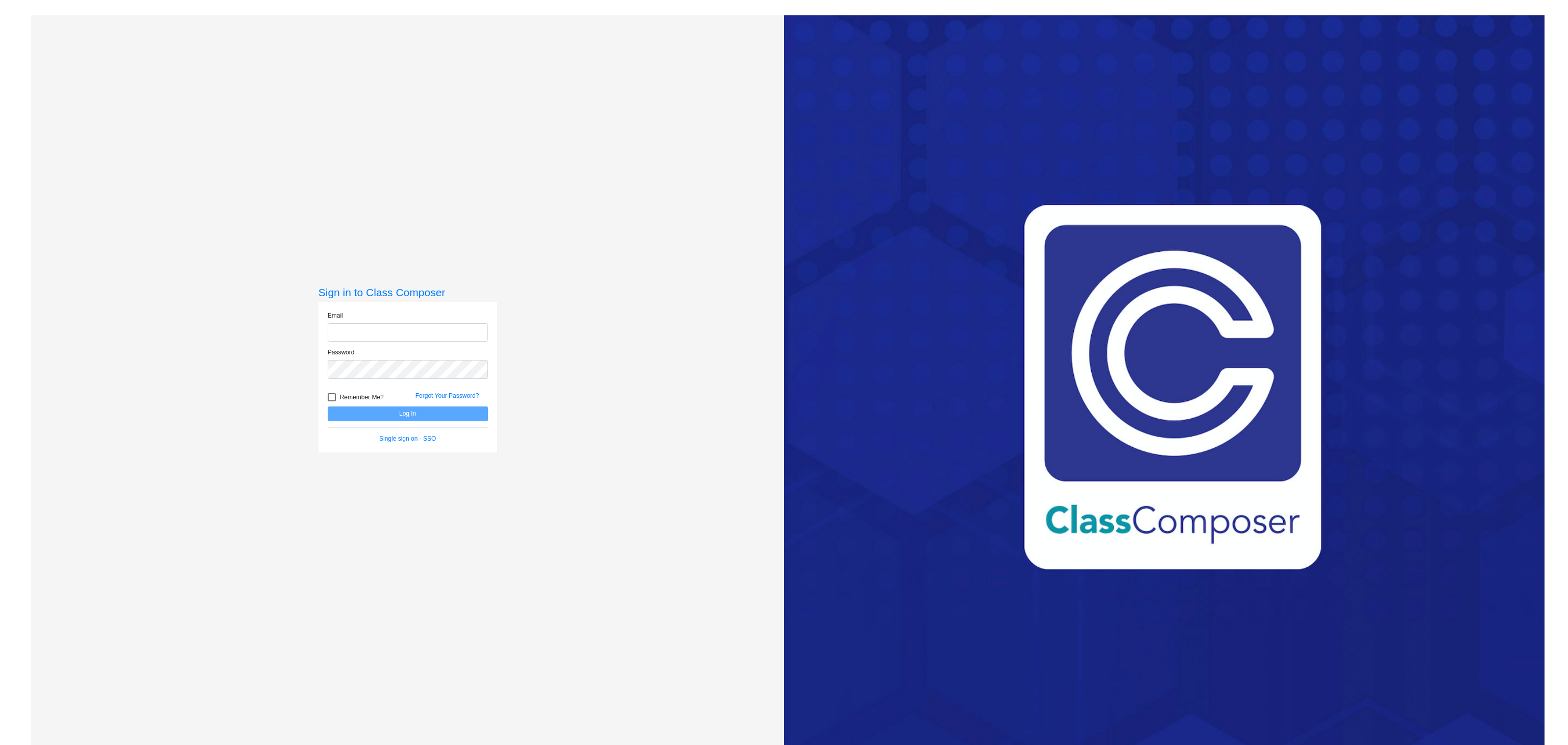 scroll, scrollTop: 0, scrollLeft: 0, axis: both 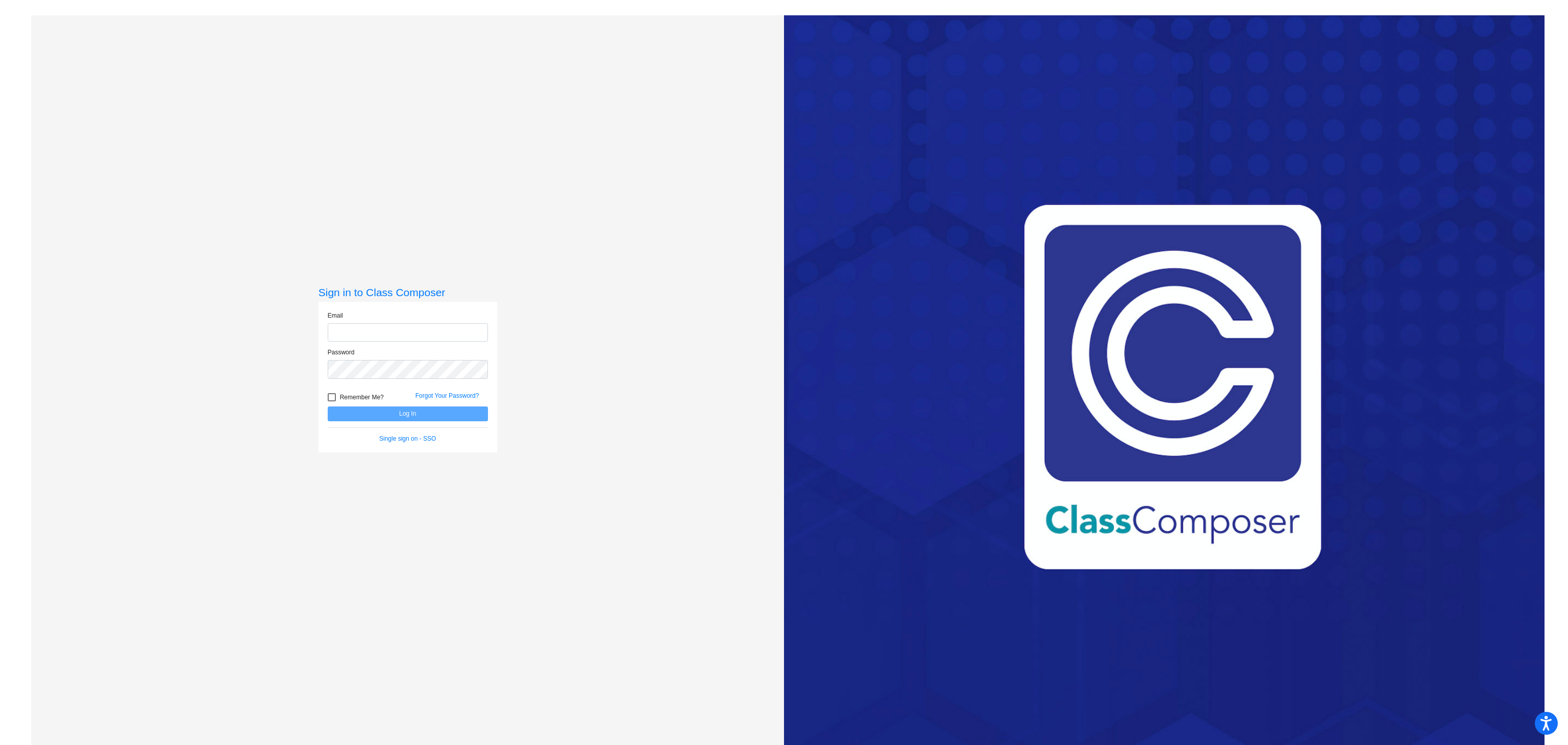 type on "[PERSON_NAME][EMAIL_ADDRESS][PERSON_NAME][DOMAIN_NAME]" 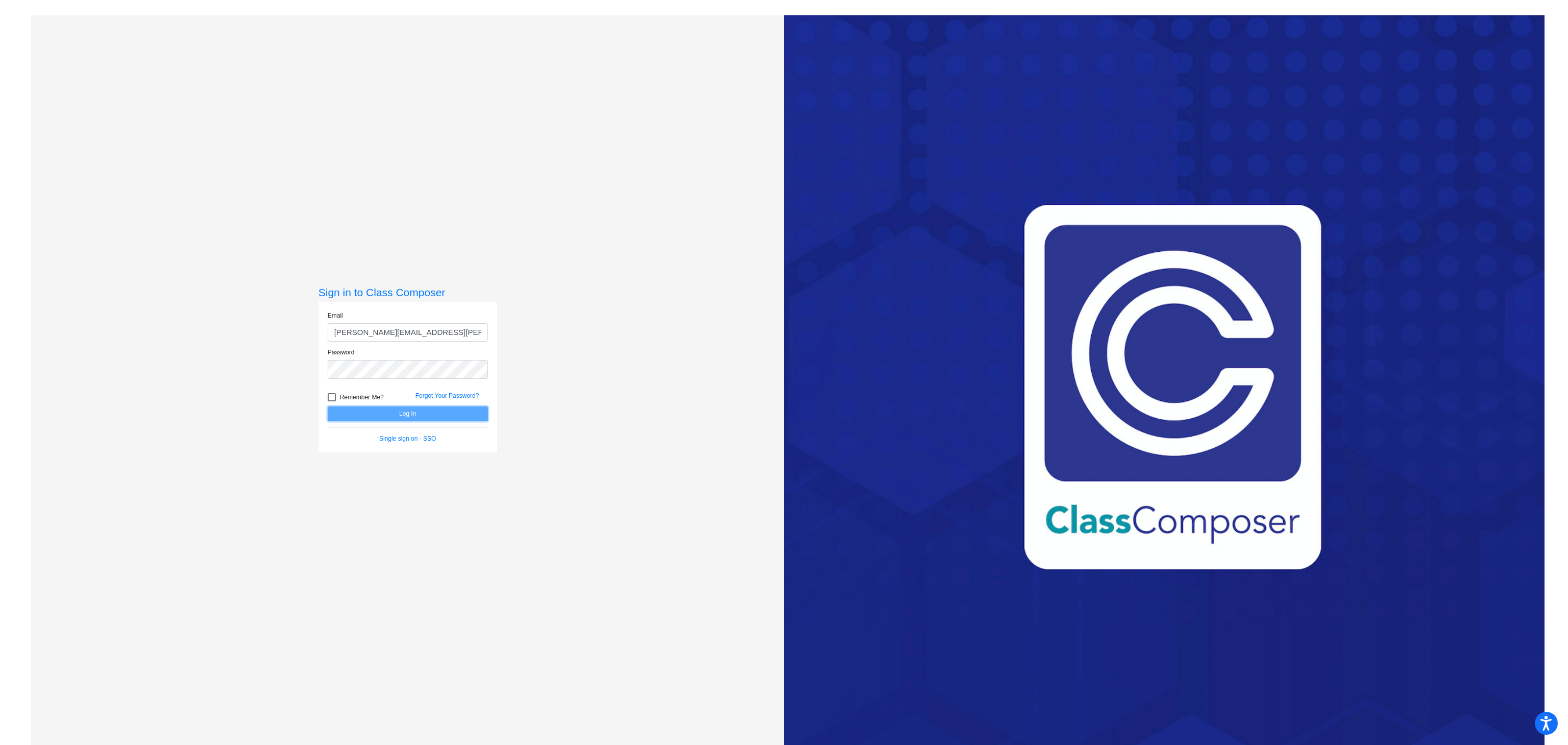 click on "Log In" 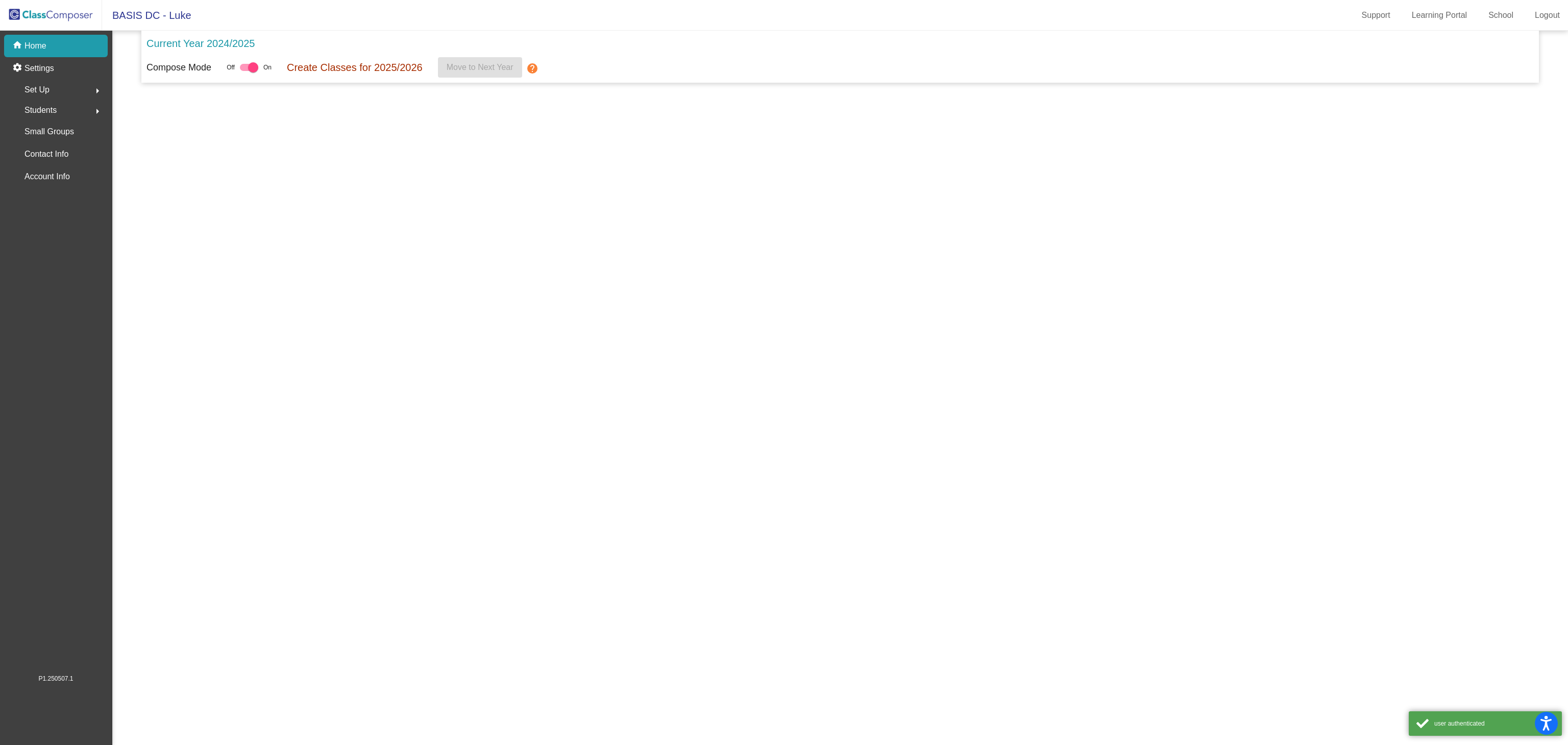 click on "Current Year 2024/2025 Compose Mode Off   On Create Classes for 2025/2026  Move to Next Year  help" 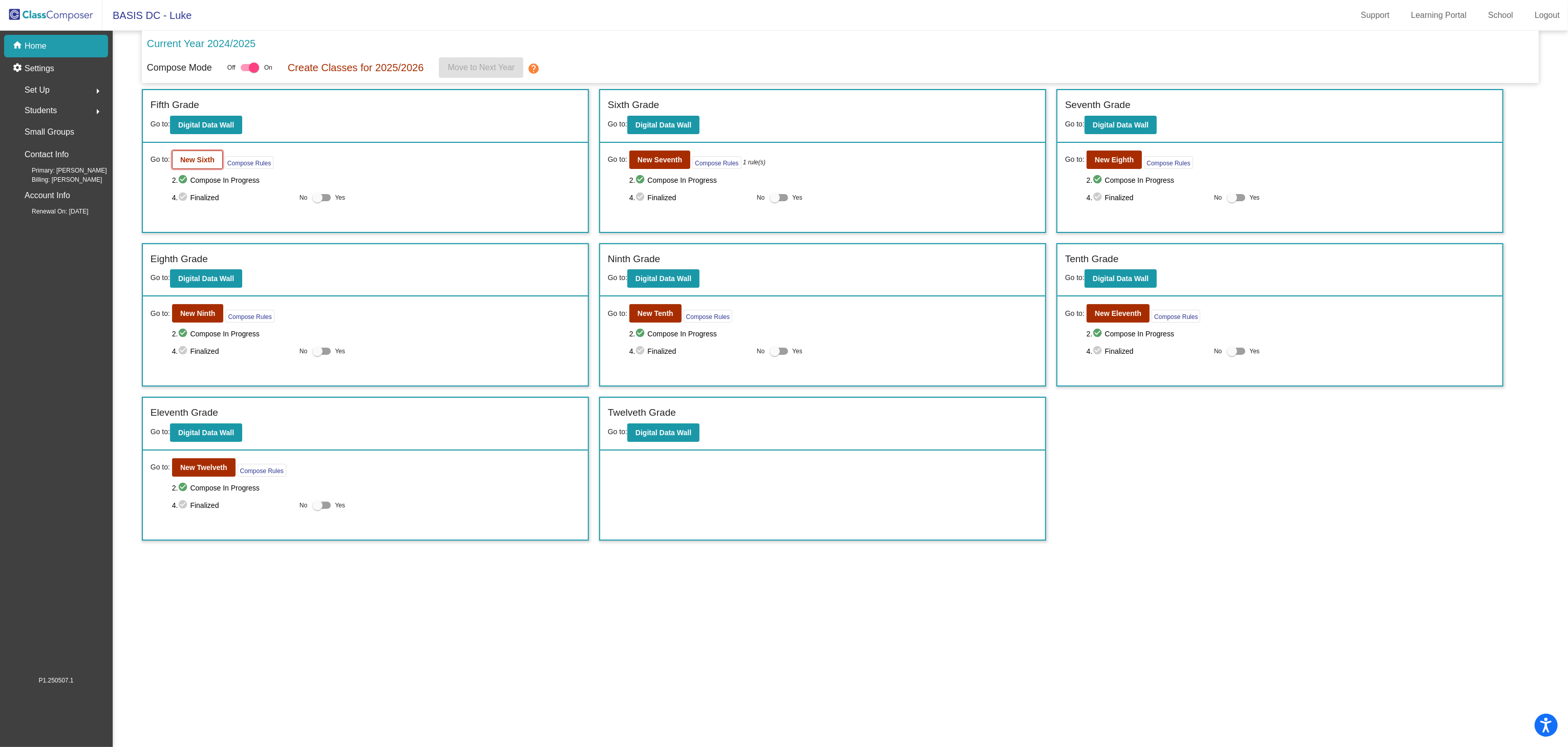 click on "New Sixth" 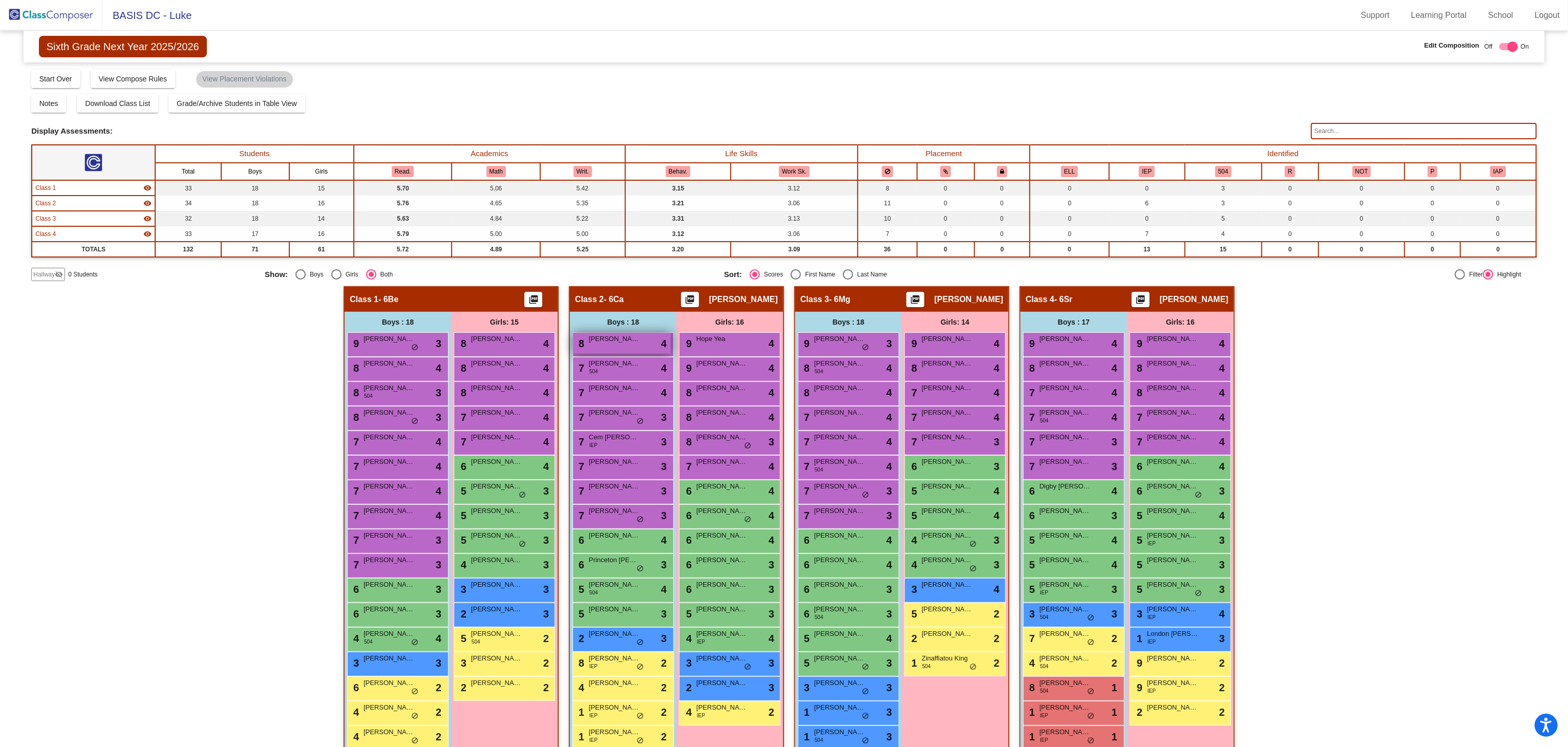 scroll, scrollTop: 43, scrollLeft: 0, axis: vertical 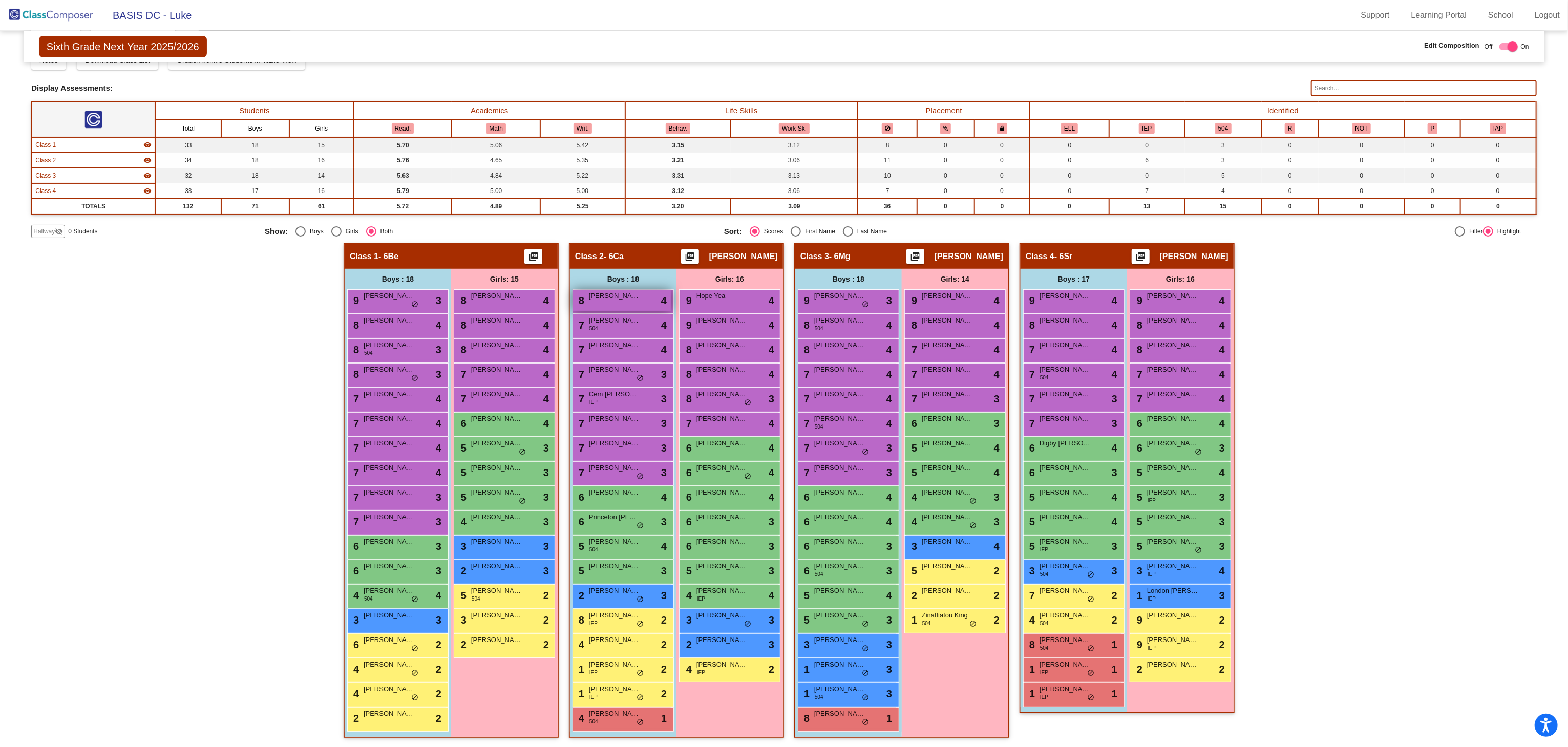 click on "Conrad Black" at bounding box center [615, 345] 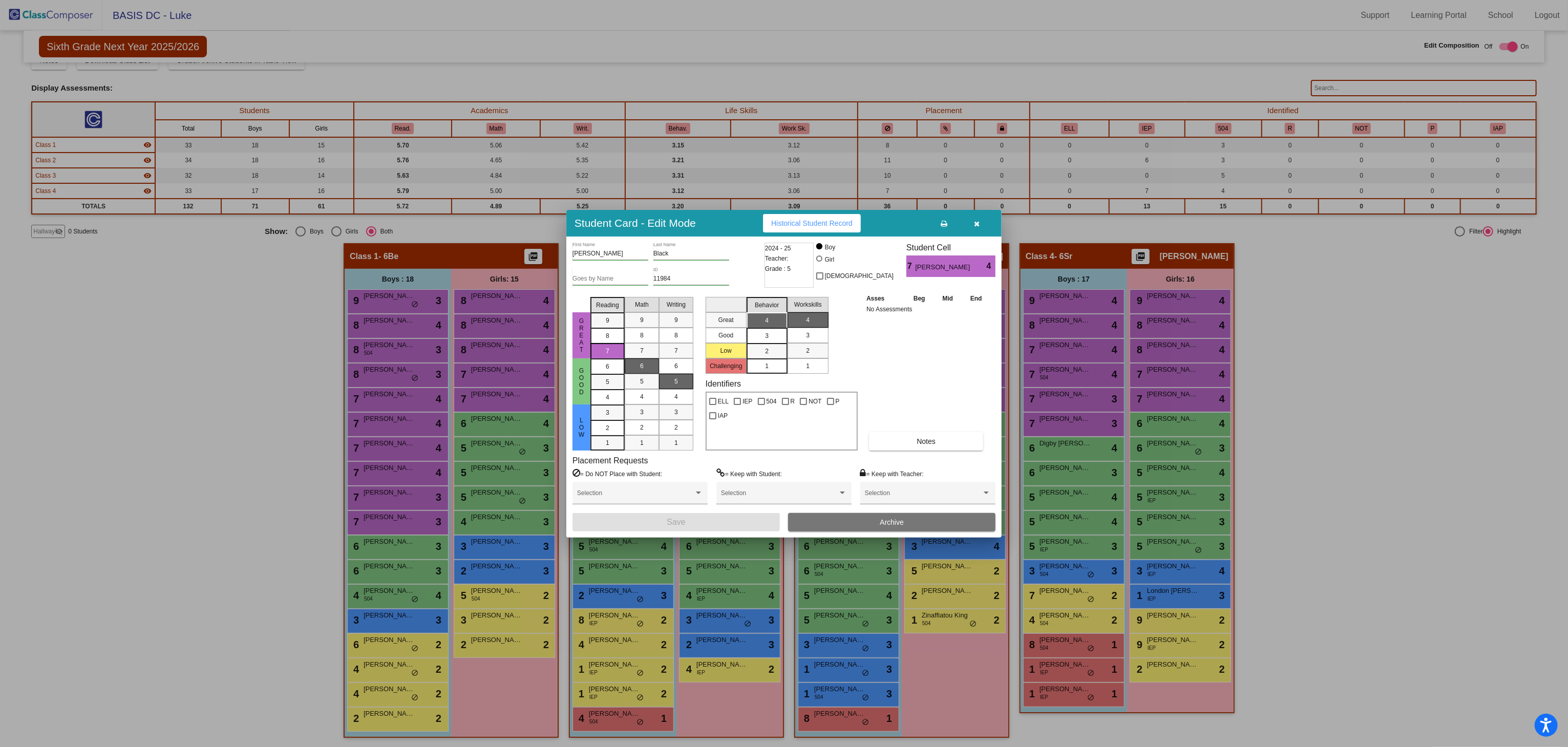 click at bounding box center [784, 373] 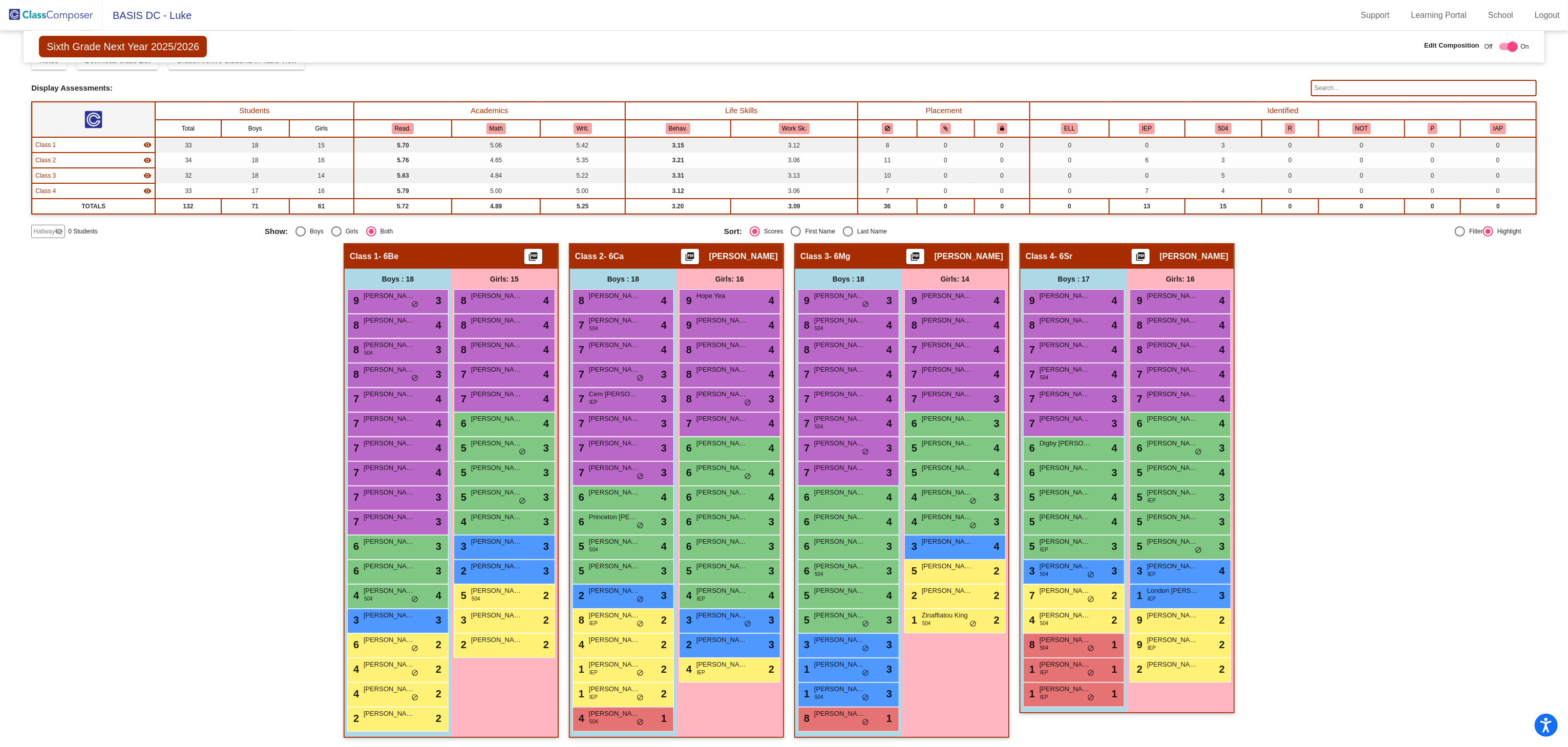 click on "Hallway   - Hallway Class  picture_as_pdf  Add Student  First Name Last Name Student Id  (Recommended)   Boy   Girl   Non Binary Add Close  Boys : 0    No Students   Girls: 0   No Students   Class 1   - 6Be  picture_as_pdf  Add Student  First Name Last Name Student Id  (Recommended)   Boy   Girl   Non Binary Add Close  Boys : 18  9 Jasper Morimoto lock do_not_disturb_alt 3 8 Rohan Nerurkar lock do_not_disturb_alt 4 8 James Inlander 504 lock do_not_disturb_alt 3 8 Langston Holland lock do_not_disturb_alt 3 7 Owen Boraz lock do_not_disturb_alt 4 7 Michael Gilbert lock do_not_disturb_alt 4 7 Oscar Leifert lock do_not_disturb_alt 4 7 Thomas Zurla lock do_not_disturb_alt 4 7 Marton Karasik lock do_not_disturb_alt 3 7 Taona Sewing lock do_not_disturb_alt 3 6 Mitchell Haskins lock do_not_disturb_alt 3 6 Terry Whitaker lock do_not_disturb_alt 3 4 Edison Osafo 504 lock do_not_disturb_alt 4 3 Mateo Jimenez lock do_not_disturb_alt 3 6 James Dessouky lock do_not_disturb_alt 2 4 Ali Hasan lock do_not_disturb_alt 2 4" 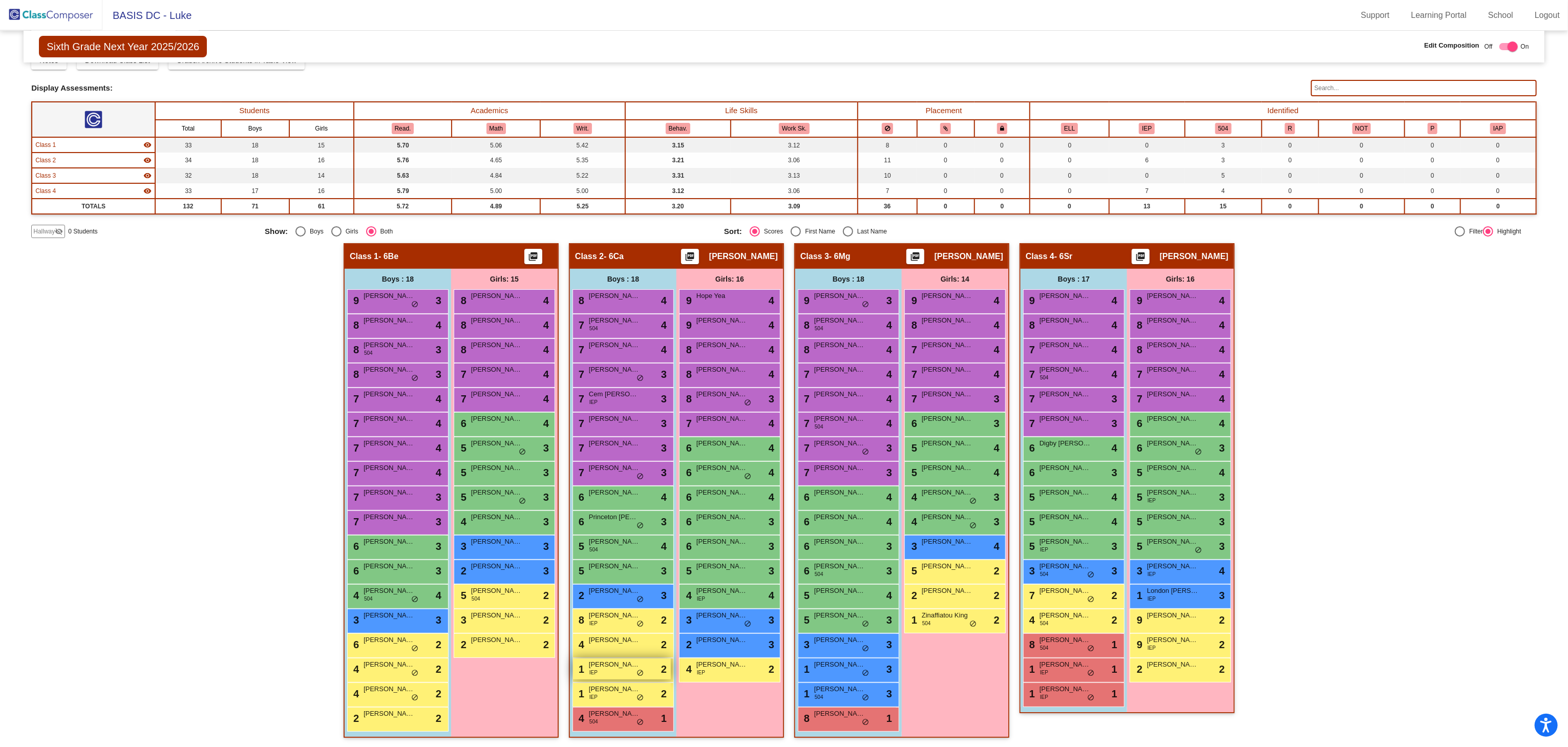 click on "Joshua Drake" at bounding box center (615, 665) 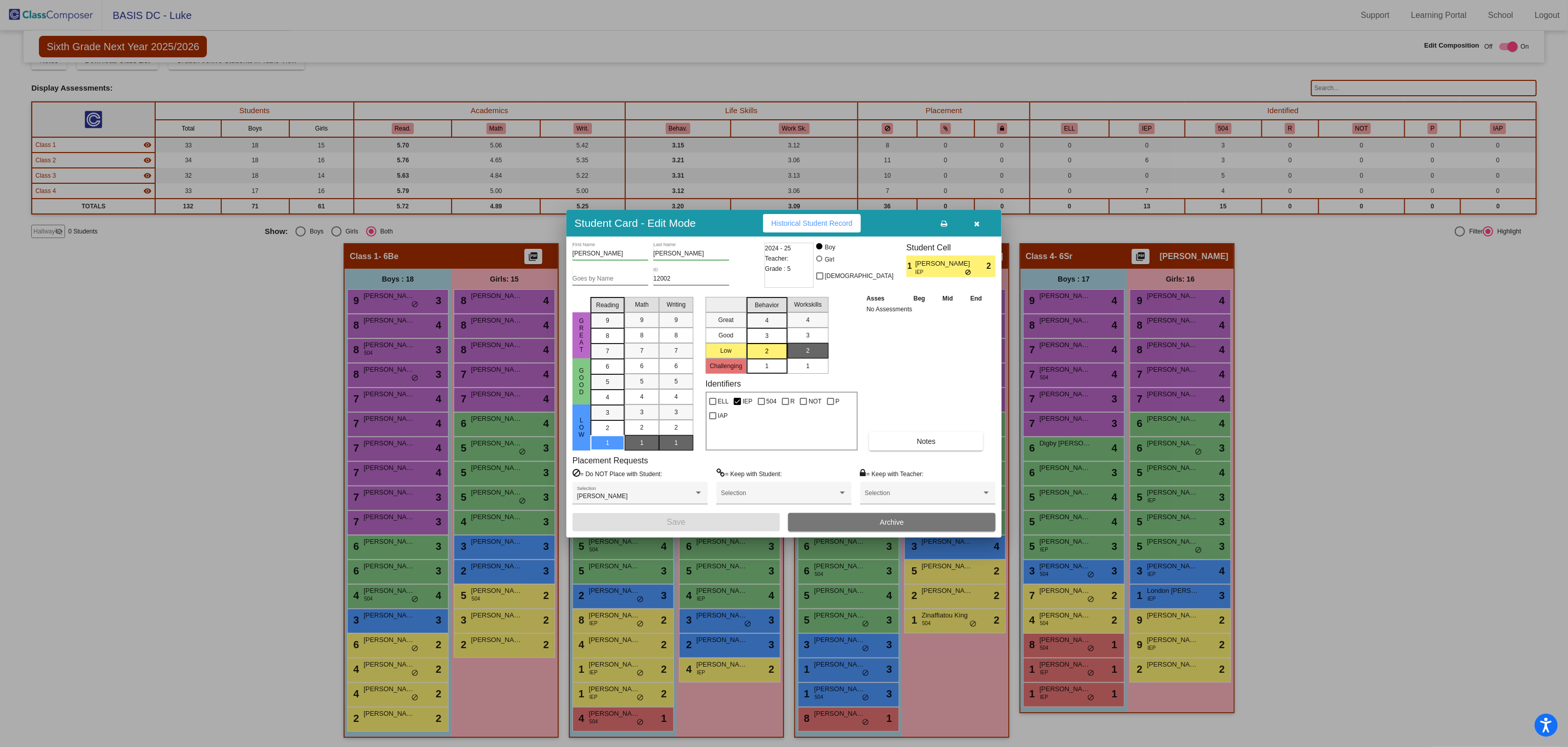 click on "Archive" at bounding box center (892, 522) 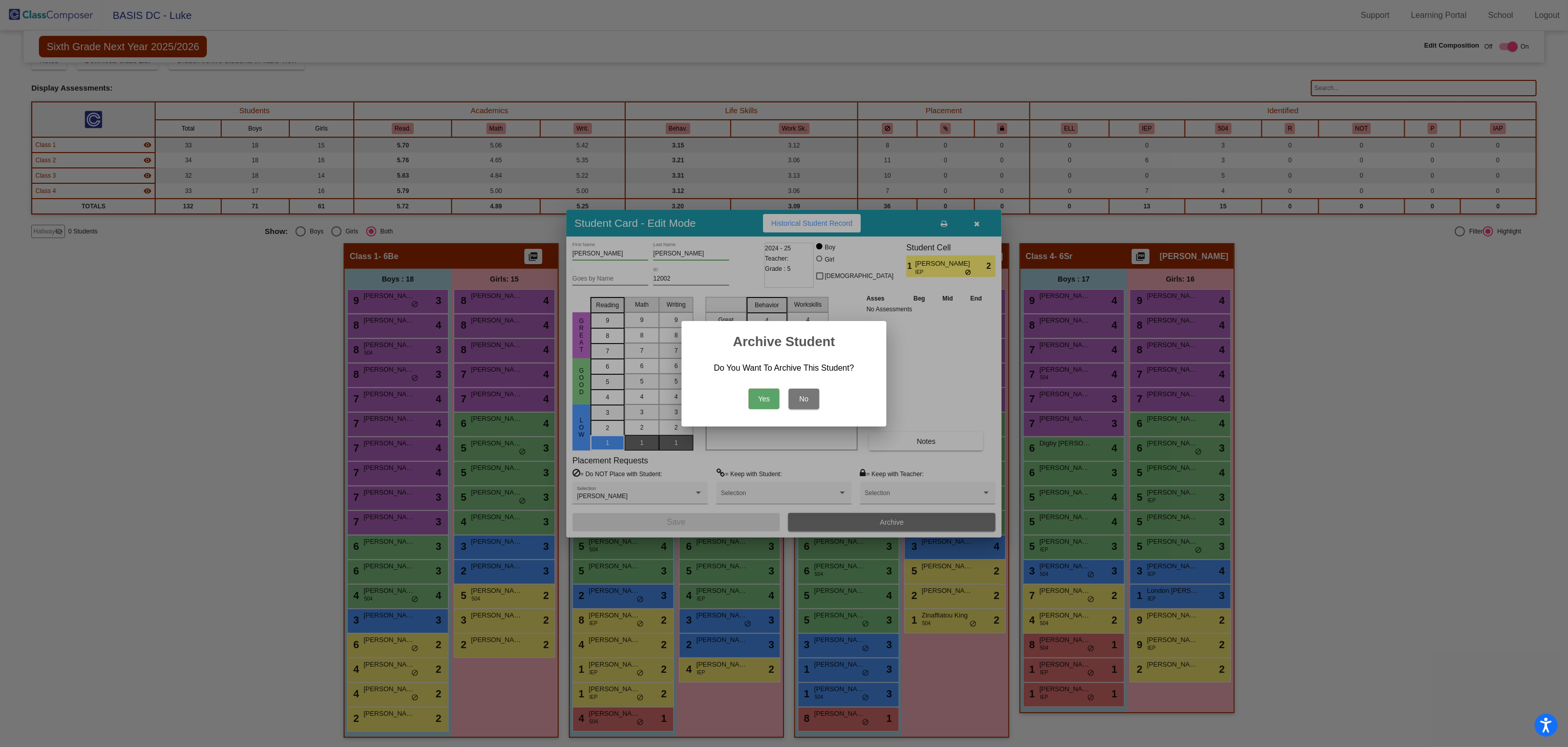 click on "No" at bounding box center [804, 399] 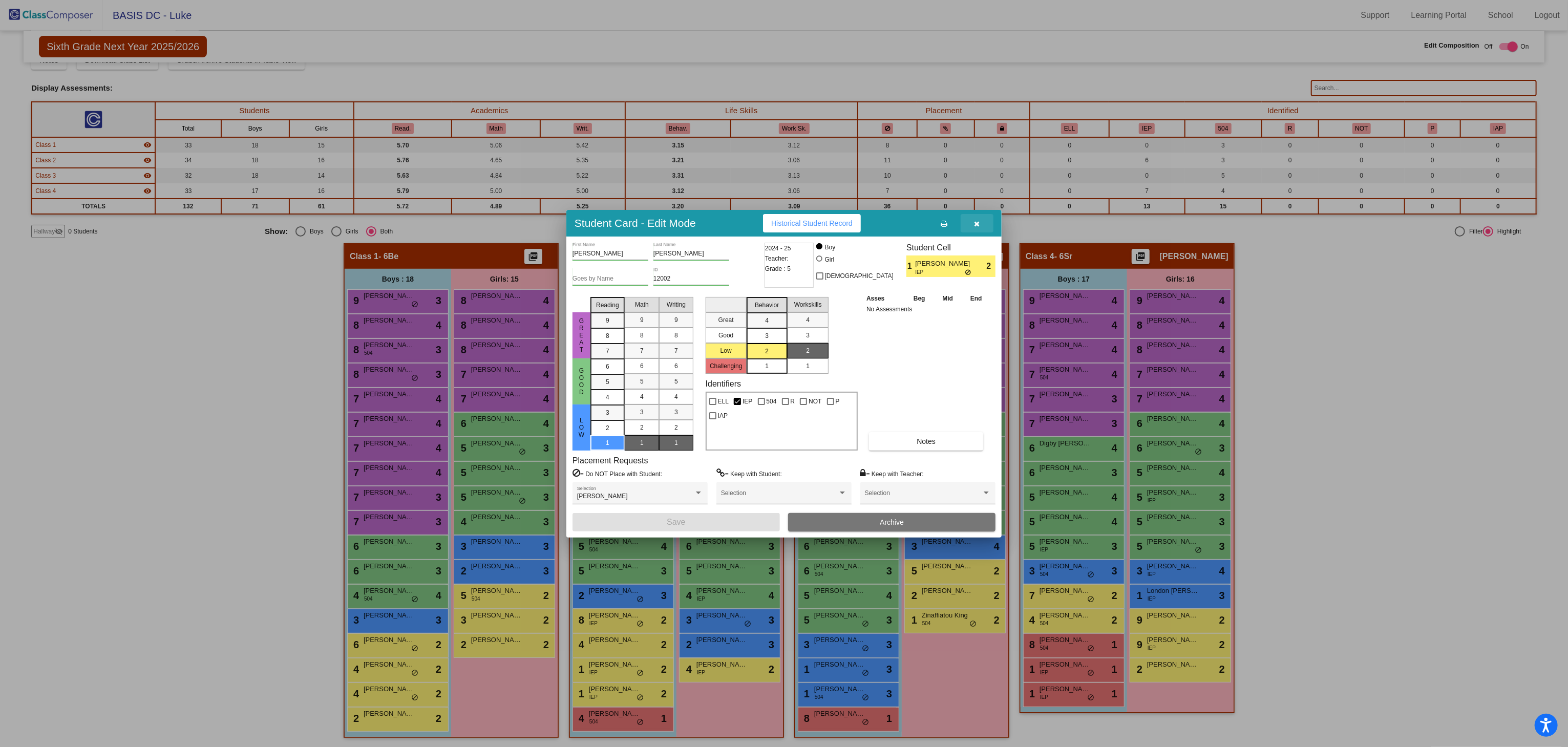 click at bounding box center (977, 224) 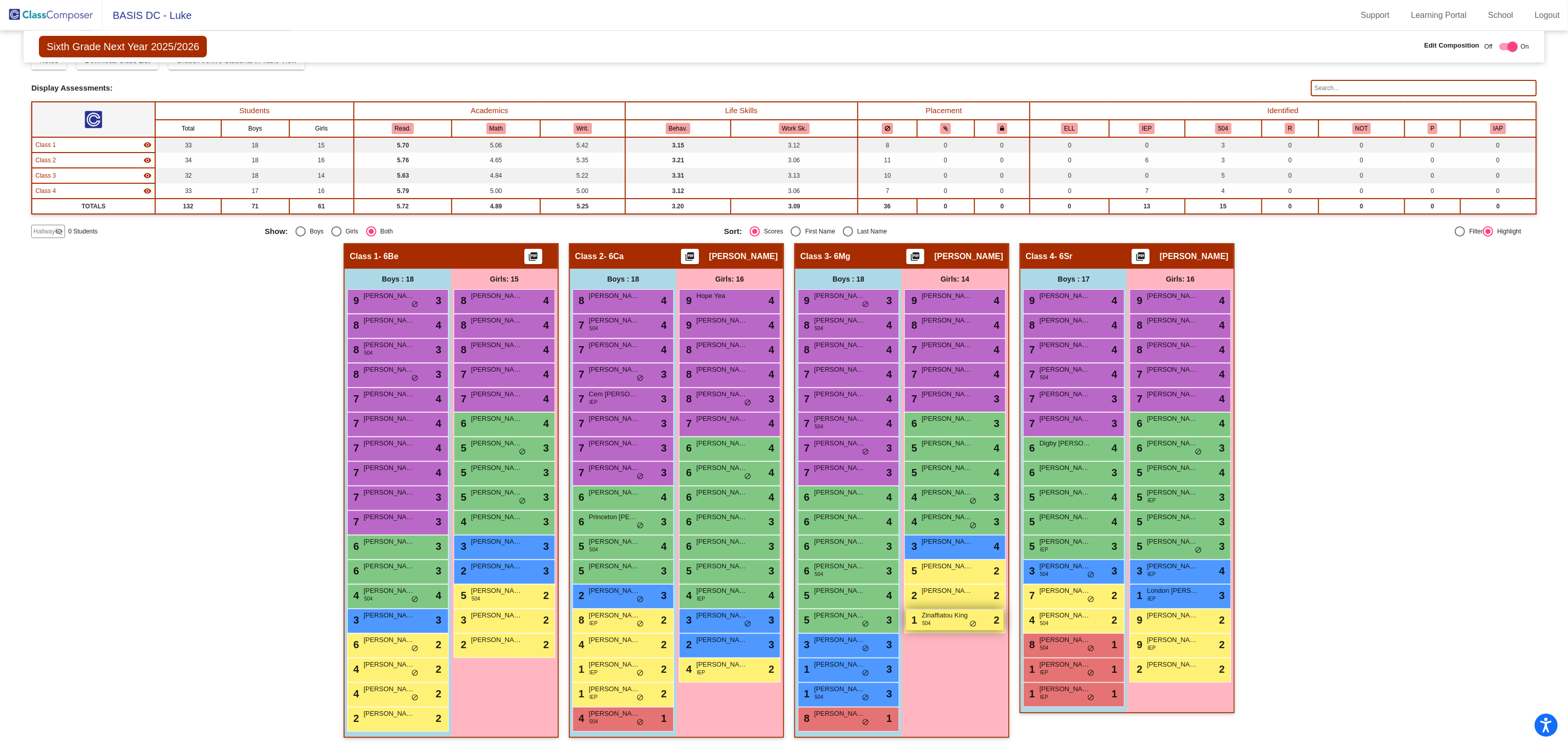 scroll, scrollTop: 1, scrollLeft: 0, axis: vertical 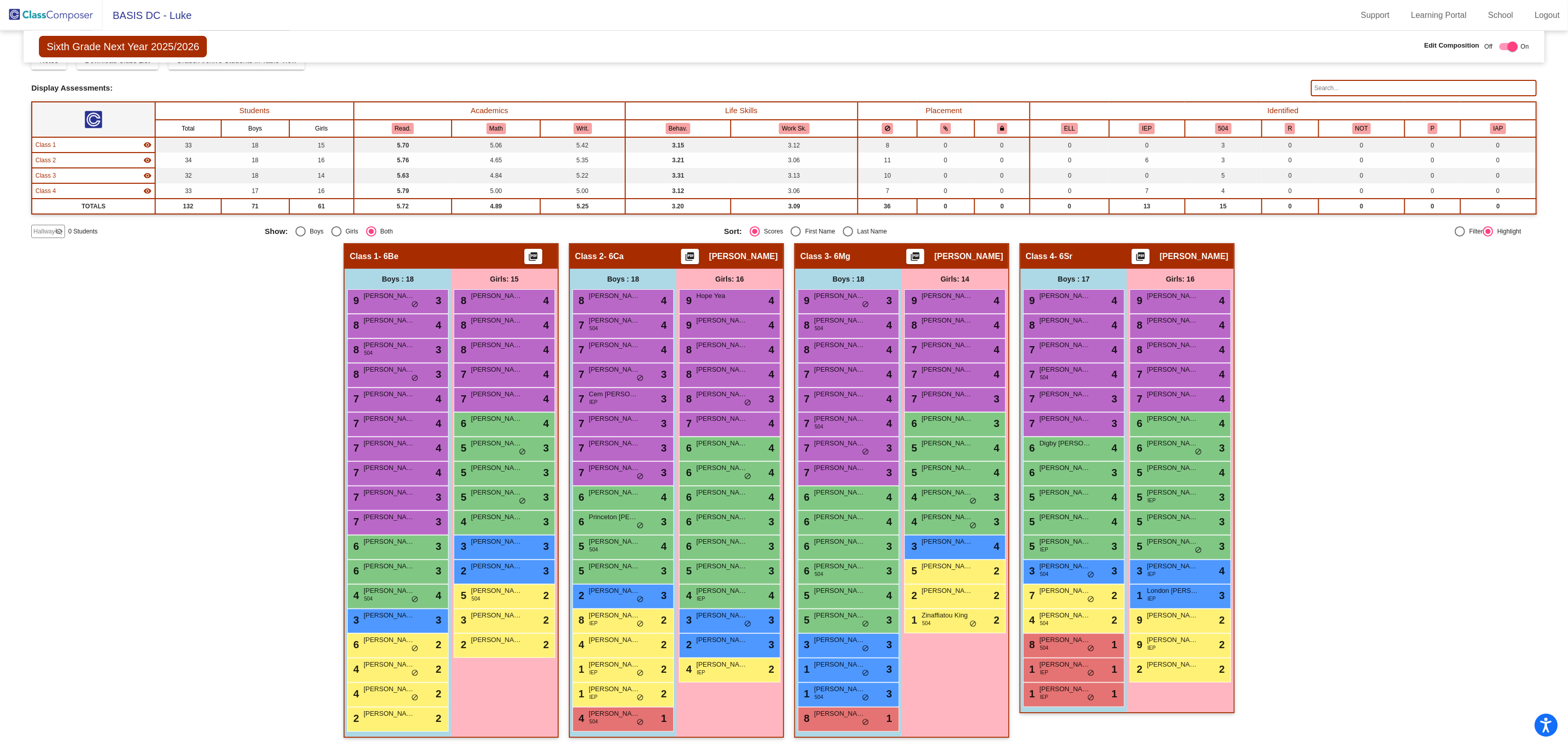 click on "Hallway   - Hallway Class  picture_as_pdf  Add Student  First Name Last Name Student Id  (Recommended)   Boy   Girl   Non Binary Add Close  Boys : 0    No Students   Girls: 0   No Students   Class 1   - 6Be  picture_as_pdf  Add Student  First Name Last Name Student Id  (Recommended)   Boy   Girl   Non Binary Add Close  Boys : 18  9 Jasper Morimoto lock do_not_disturb_alt 3 8 Rohan Nerurkar lock do_not_disturb_alt 4 8 James Inlander 504 lock do_not_disturb_alt 3 8 Langston Holland lock do_not_disturb_alt 3 7 Owen Boraz lock do_not_disturb_alt 4 7 Michael Gilbert lock do_not_disturb_alt 4 7 Oscar Leifert lock do_not_disturb_alt 4 7 Thomas Zurla lock do_not_disturb_alt 4 7 Marton Karasik lock do_not_disturb_alt 3 7 Taona Sewing lock do_not_disturb_alt 3 6 Mitchell Haskins lock do_not_disturb_alt 3 6 Terry Whitaker lock do_not_disturb_alt 3 4 Edison Osafo 504 lock do_not_disturb_alt 4 3 Mateo Jimenez lock do_not_disturb_alt 3 6 James Dessouky lock do_not_disturb_alt 2 4 Ali Hasan lock do_not_disturb_alt 2 4" 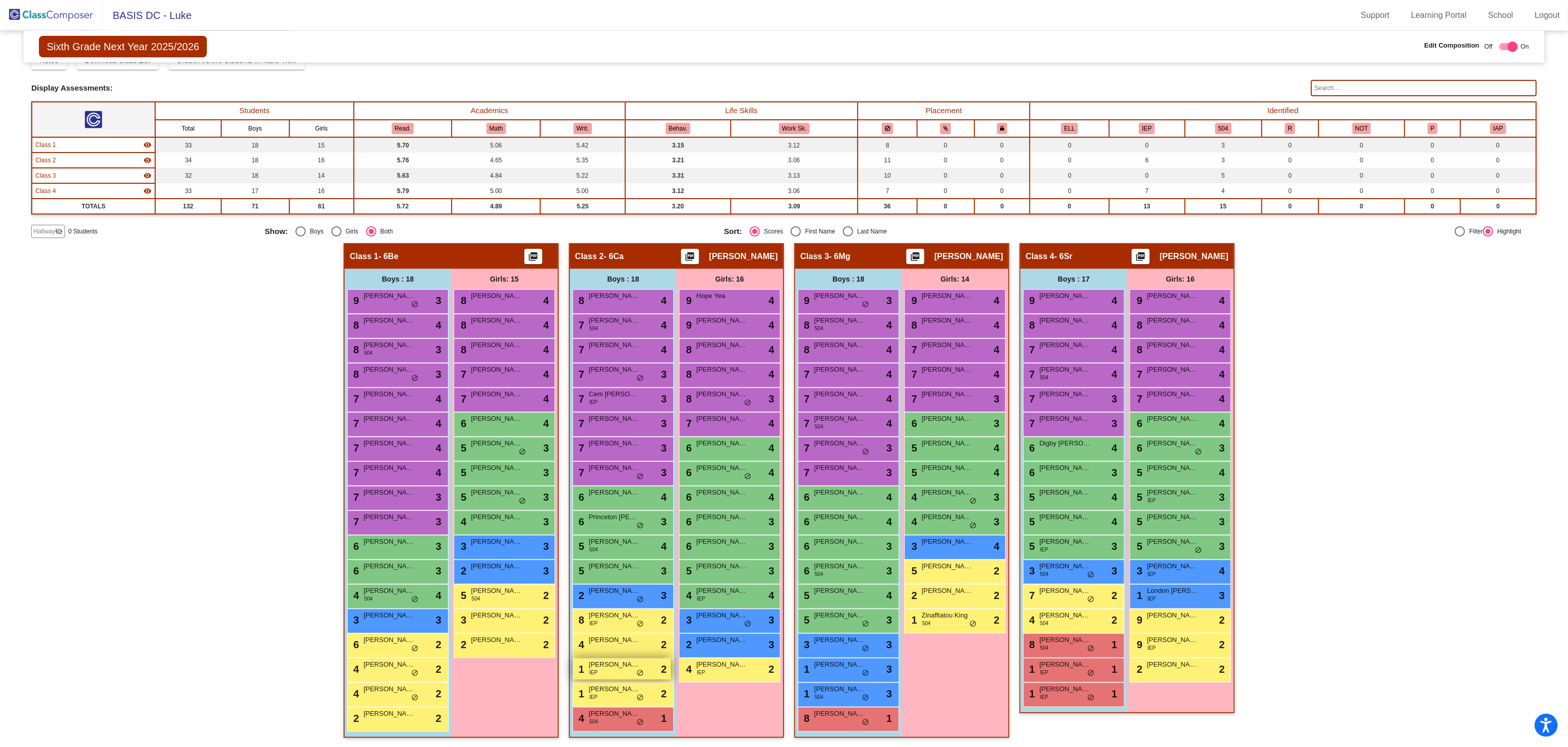 click on "Joshua Drake" at bounding box center [615, 665] 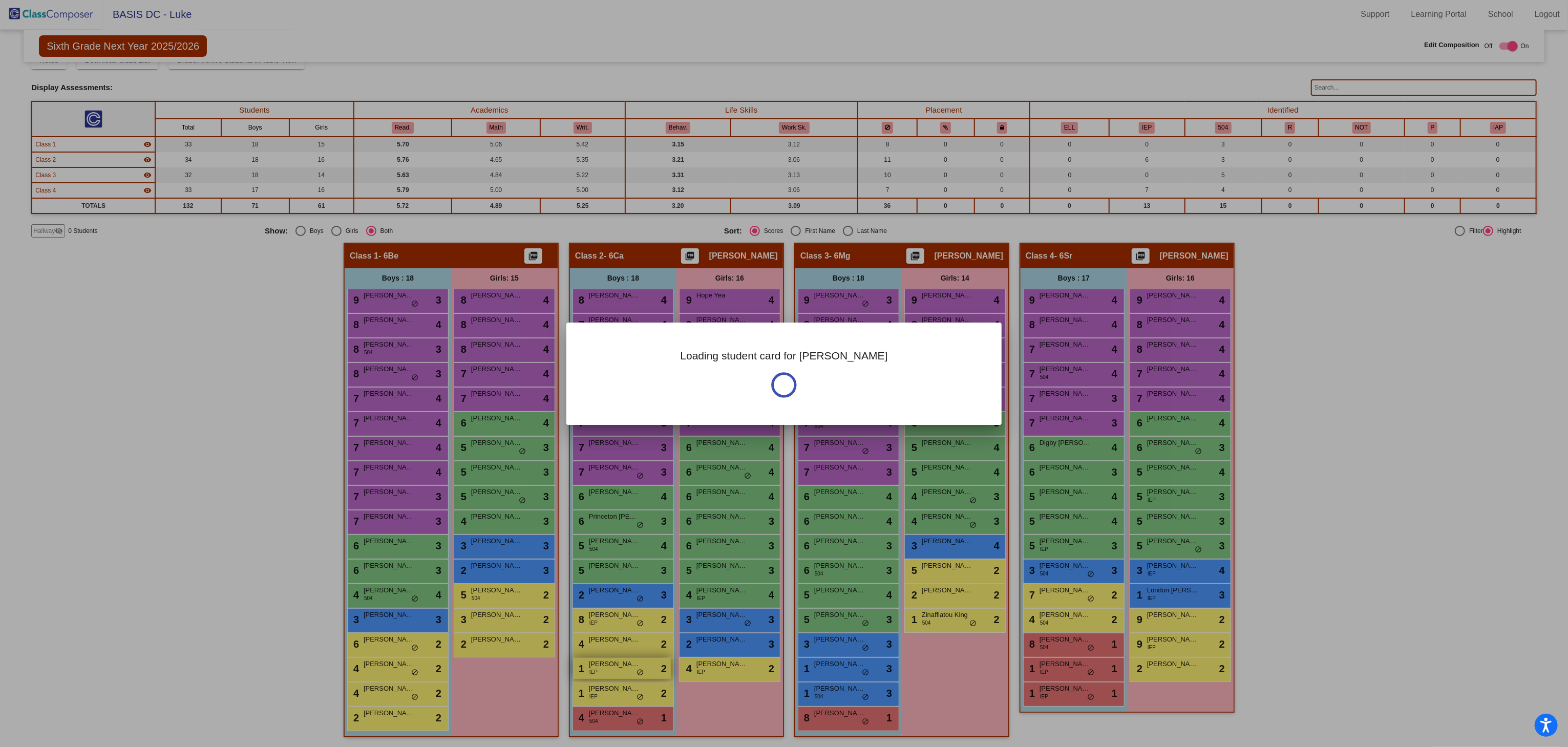 scroll, scrollTop: 0, scrollLeft: 0, axis: both 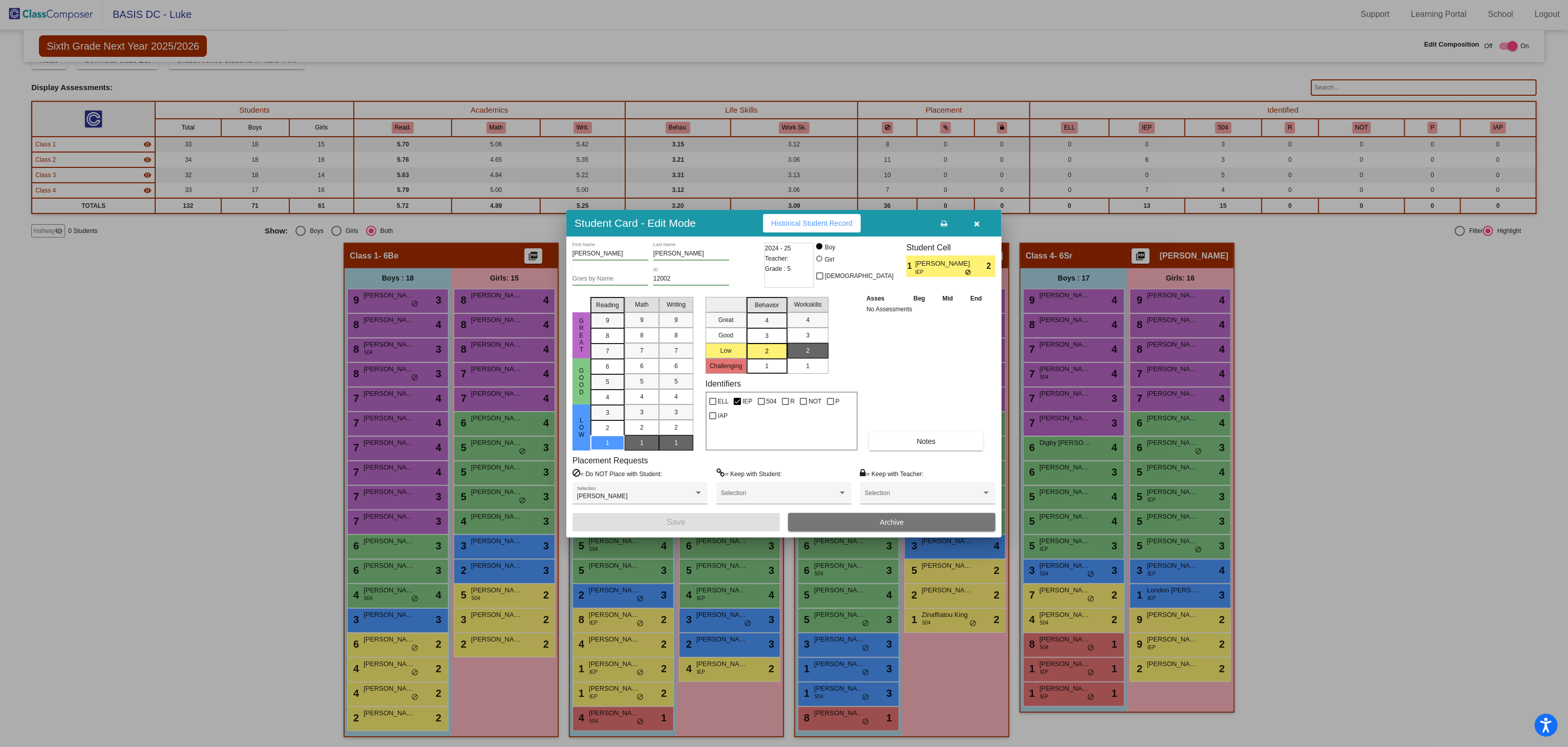 click on "Archive" at bounding box center [892, 522] 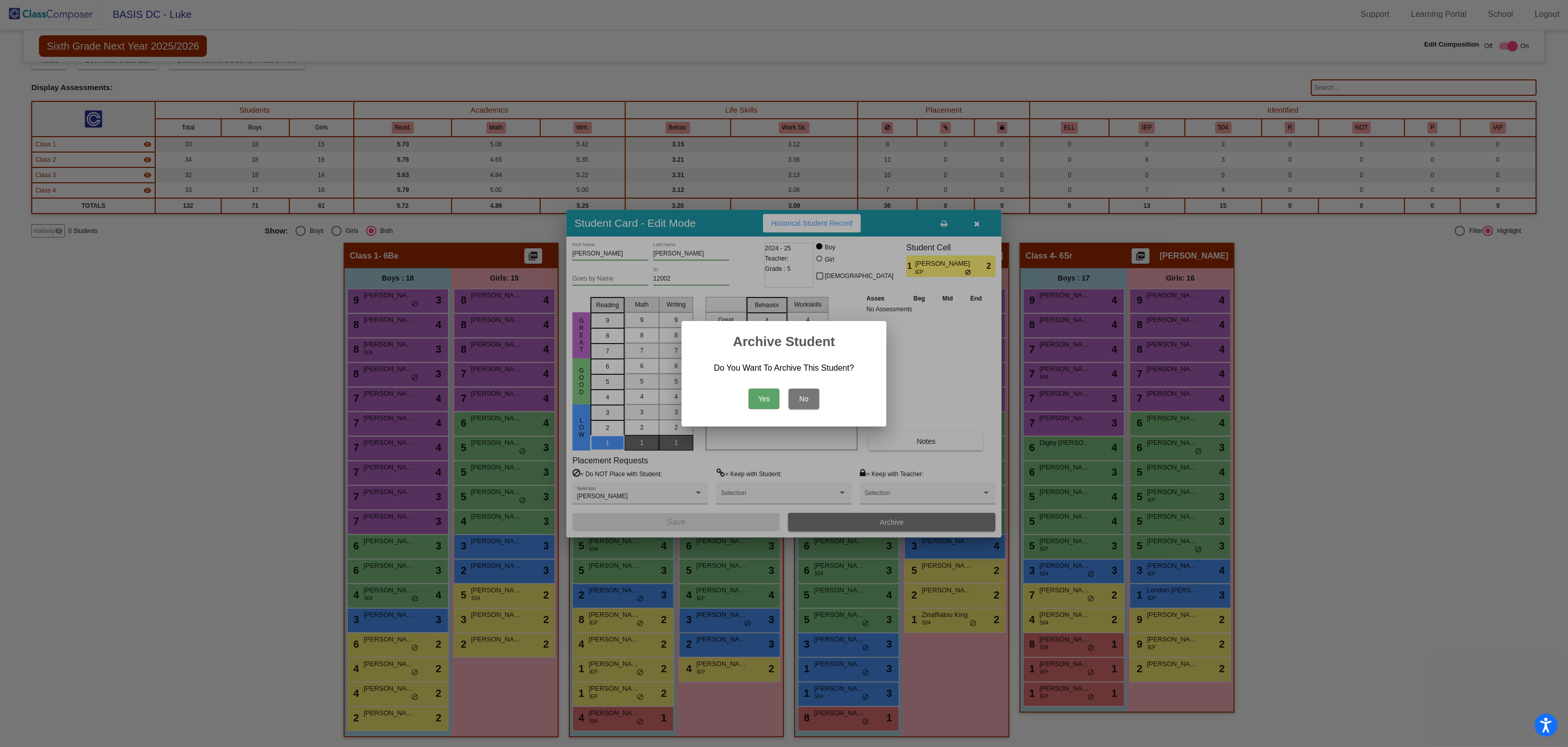 click on "Yes" at bounding box center [764, 399] 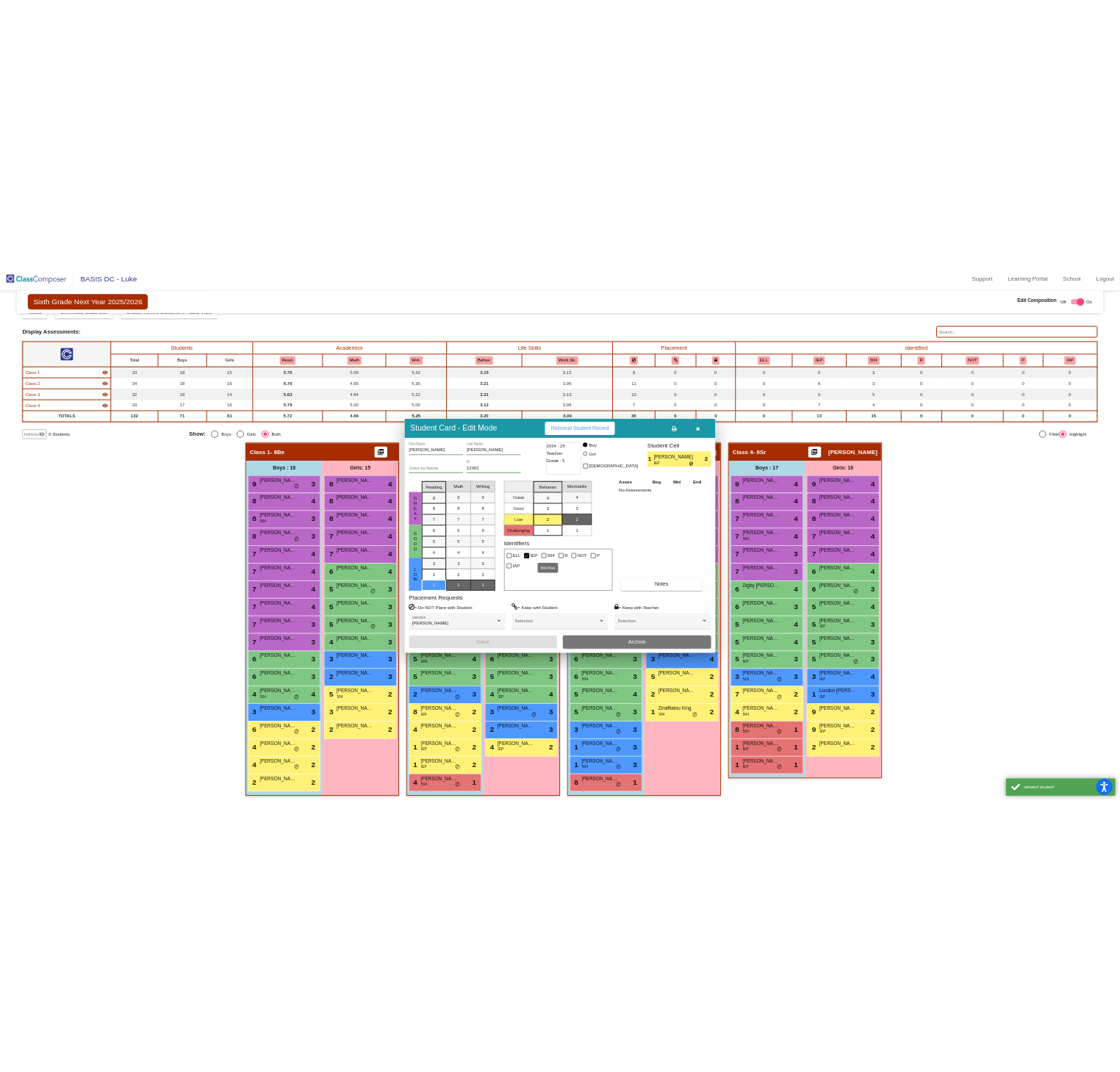 scroll, scrollTop: 1, scrollLeft: 0, axis: vertical 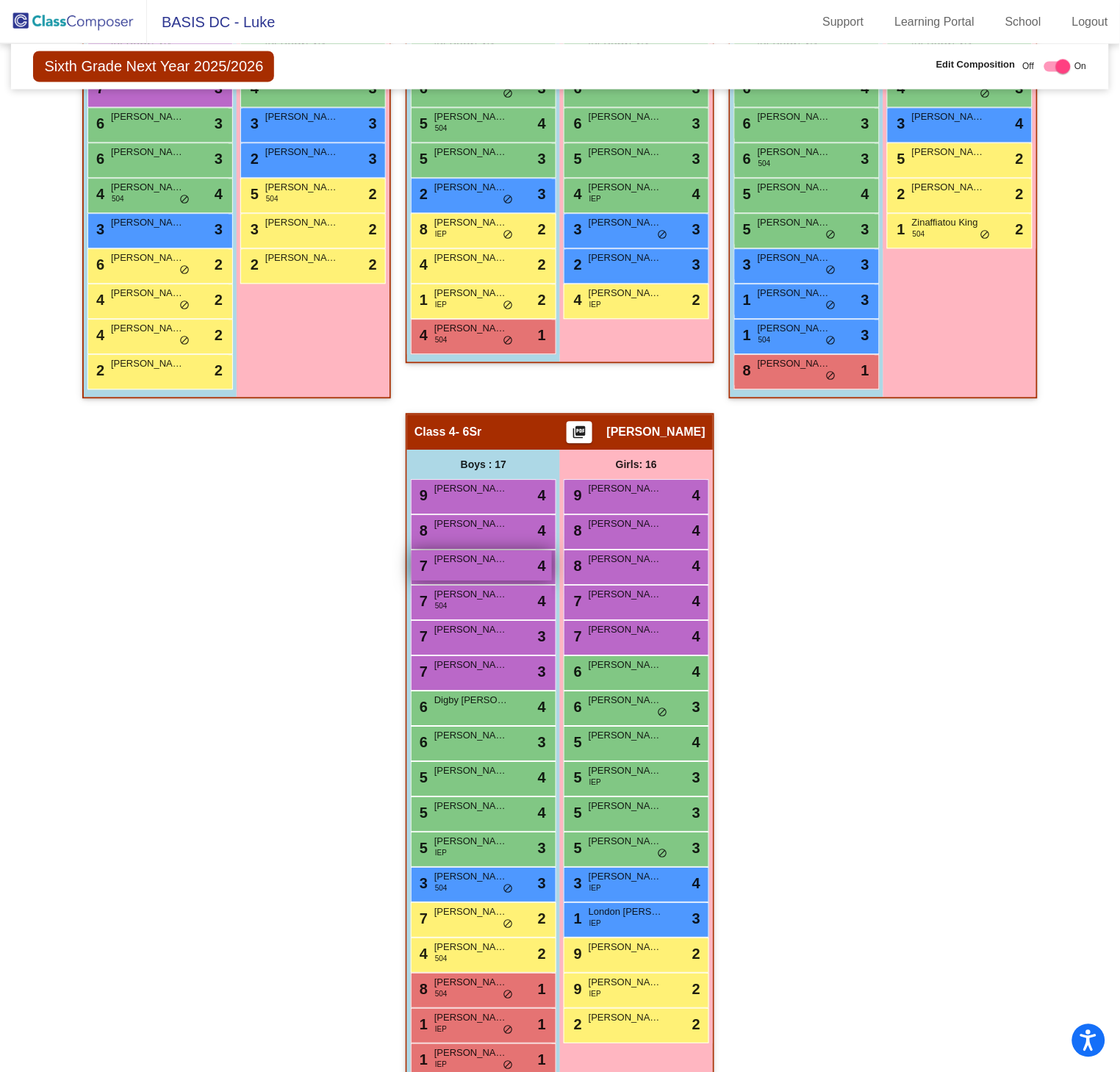 click on "Aiden Firestone" at bounding box center [471, 560] 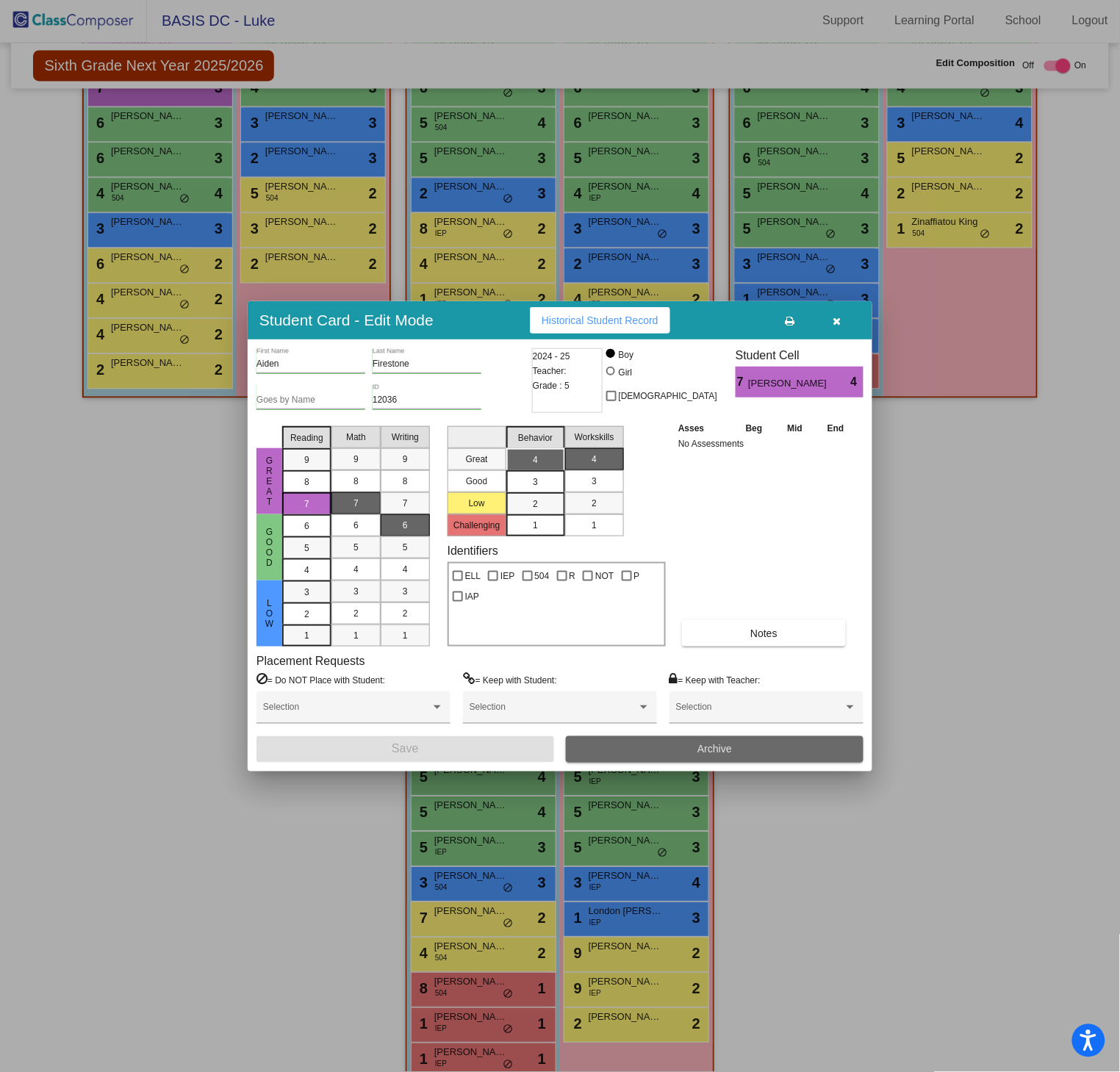 click on "Archive" at bounding box center (714, 749) 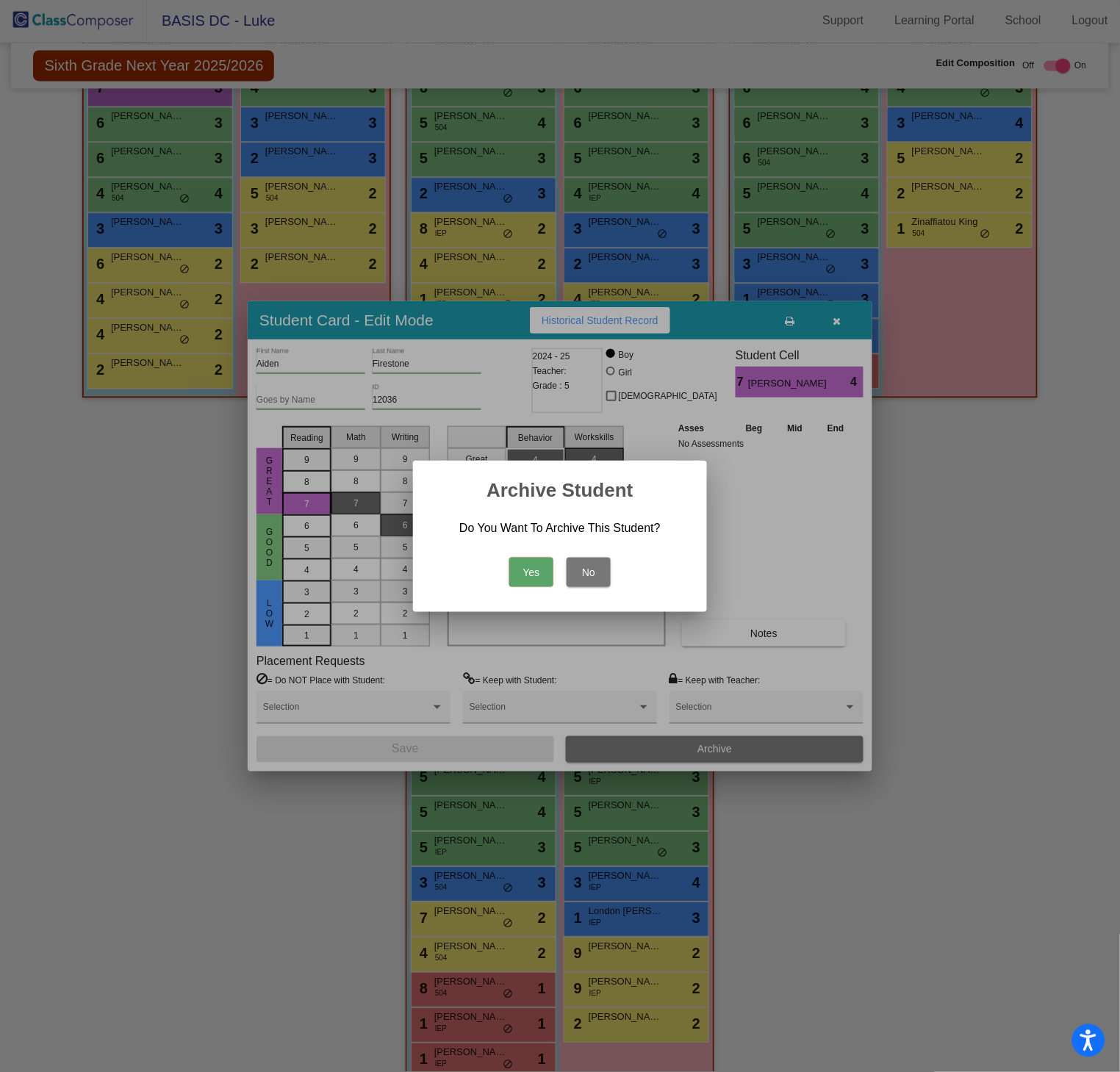 click on "Yes" at bounding box center (531, 572) 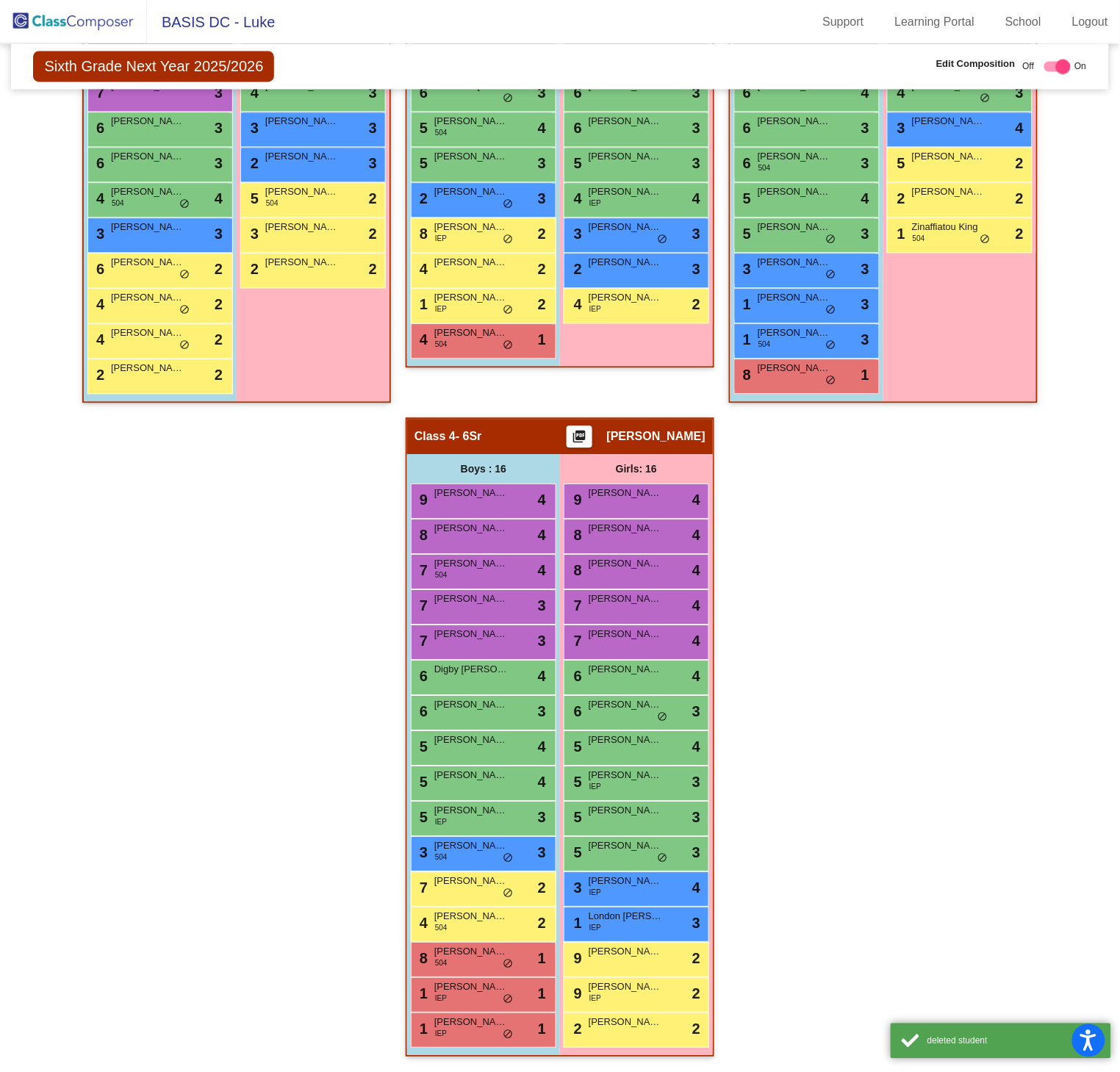 scroll, scrollTop: 1, scrollLeft: 0, axis: vertical 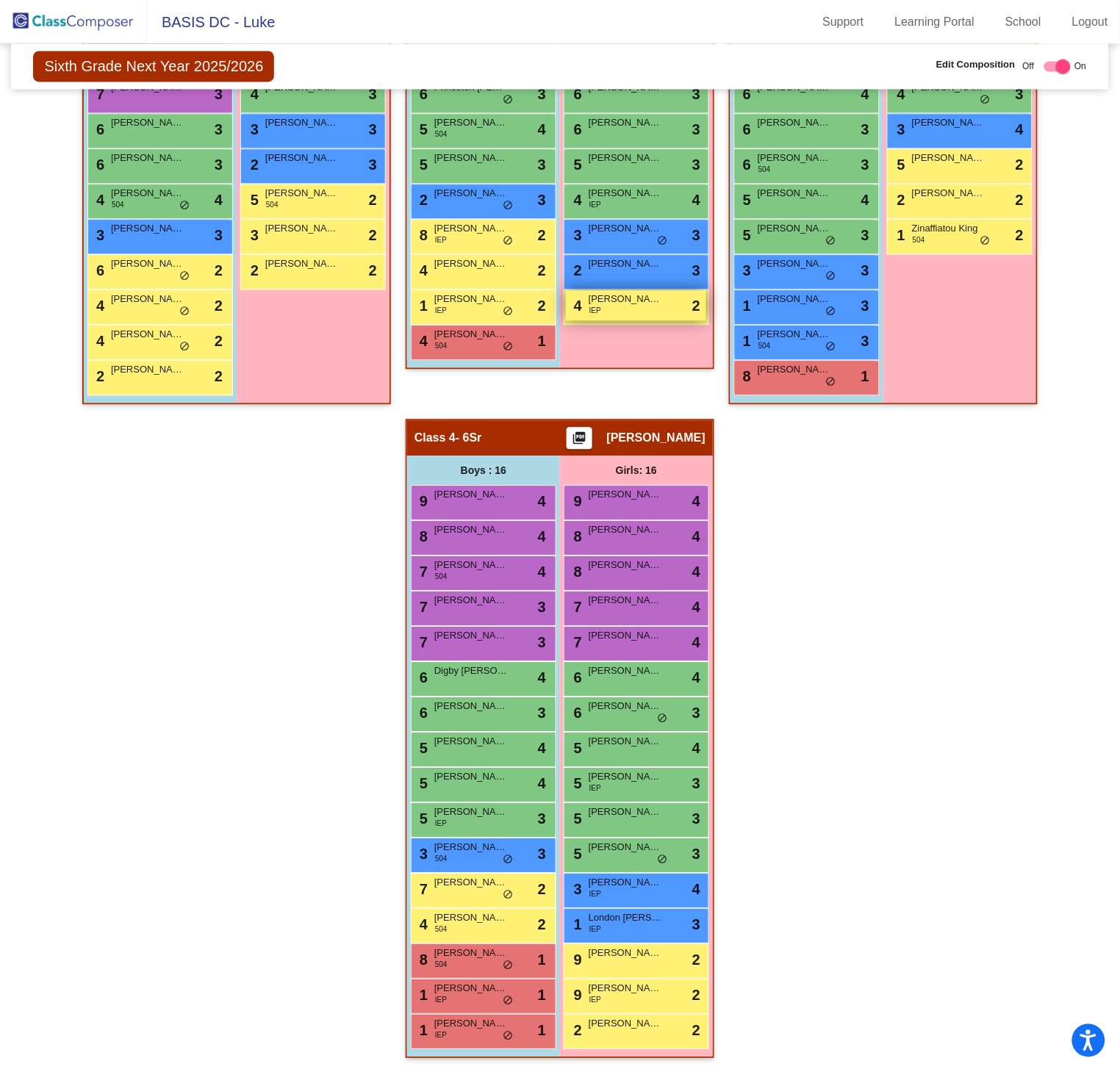 click on "4 Jocelyn Johnson IEP lock do_not_disturb_alt 2" at bounding box center (636, 306) 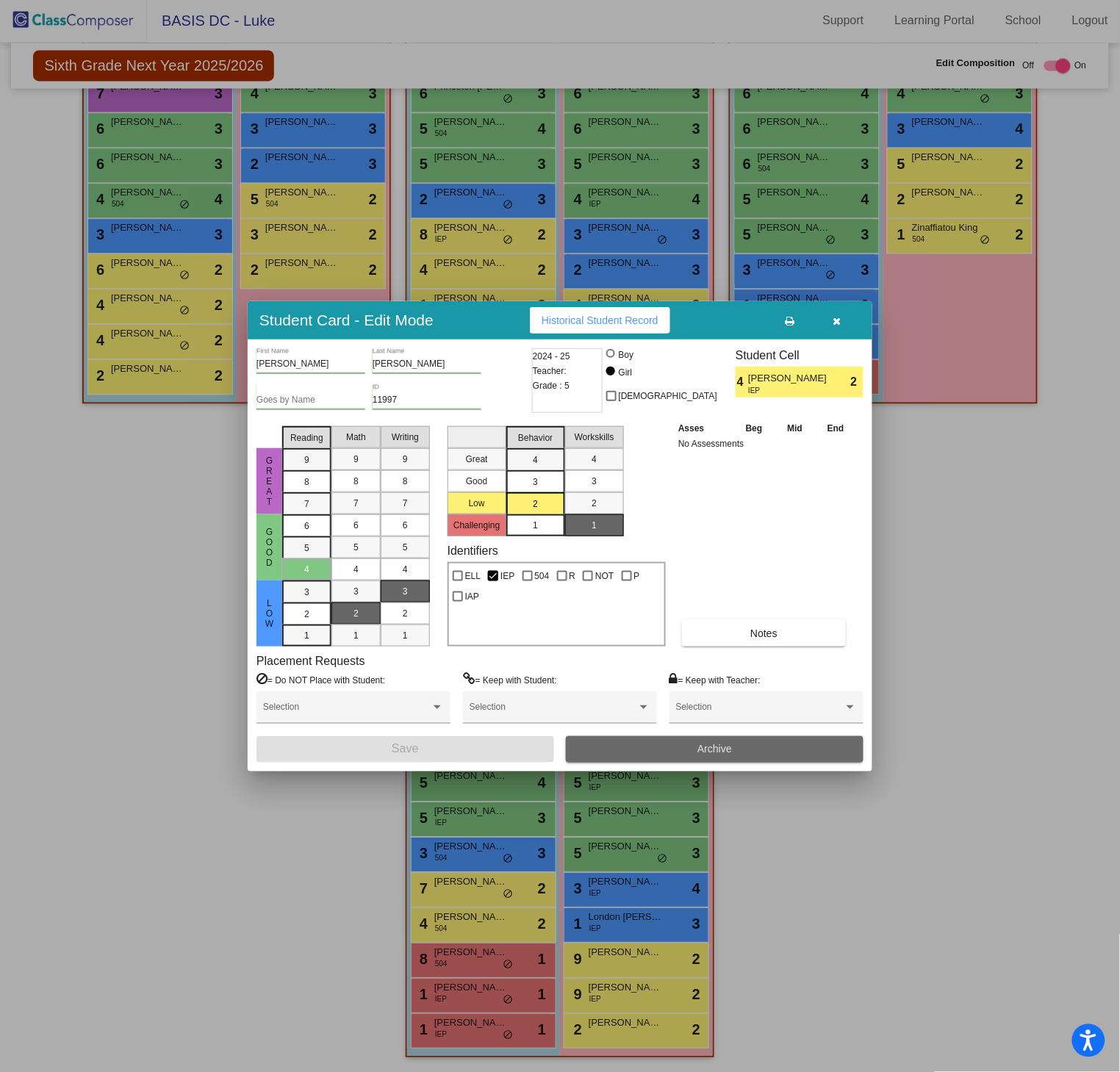 click on "Archive" at bounding box center (714, 749) 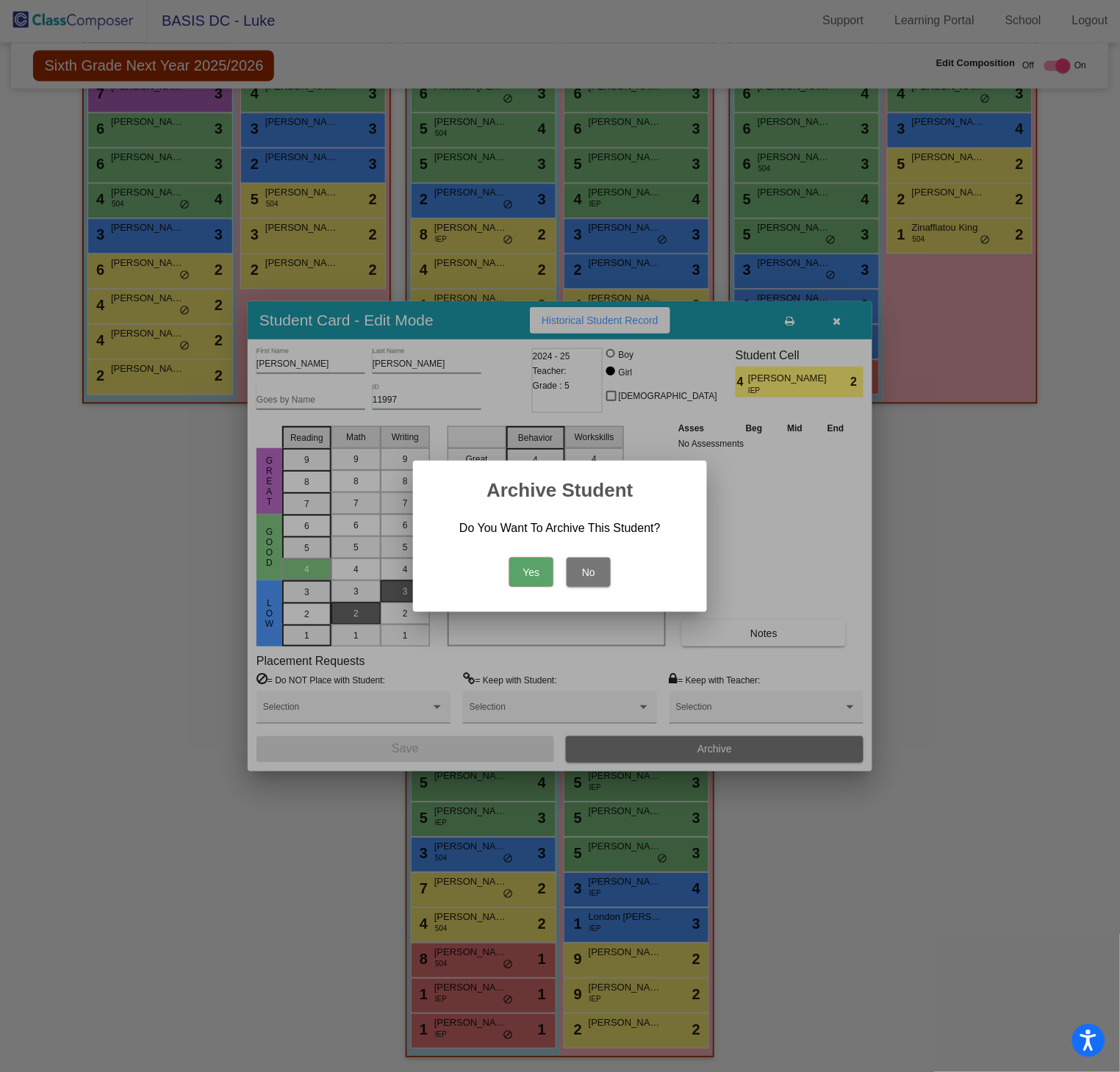 click on "Yes" at bounding box center [531, 572] 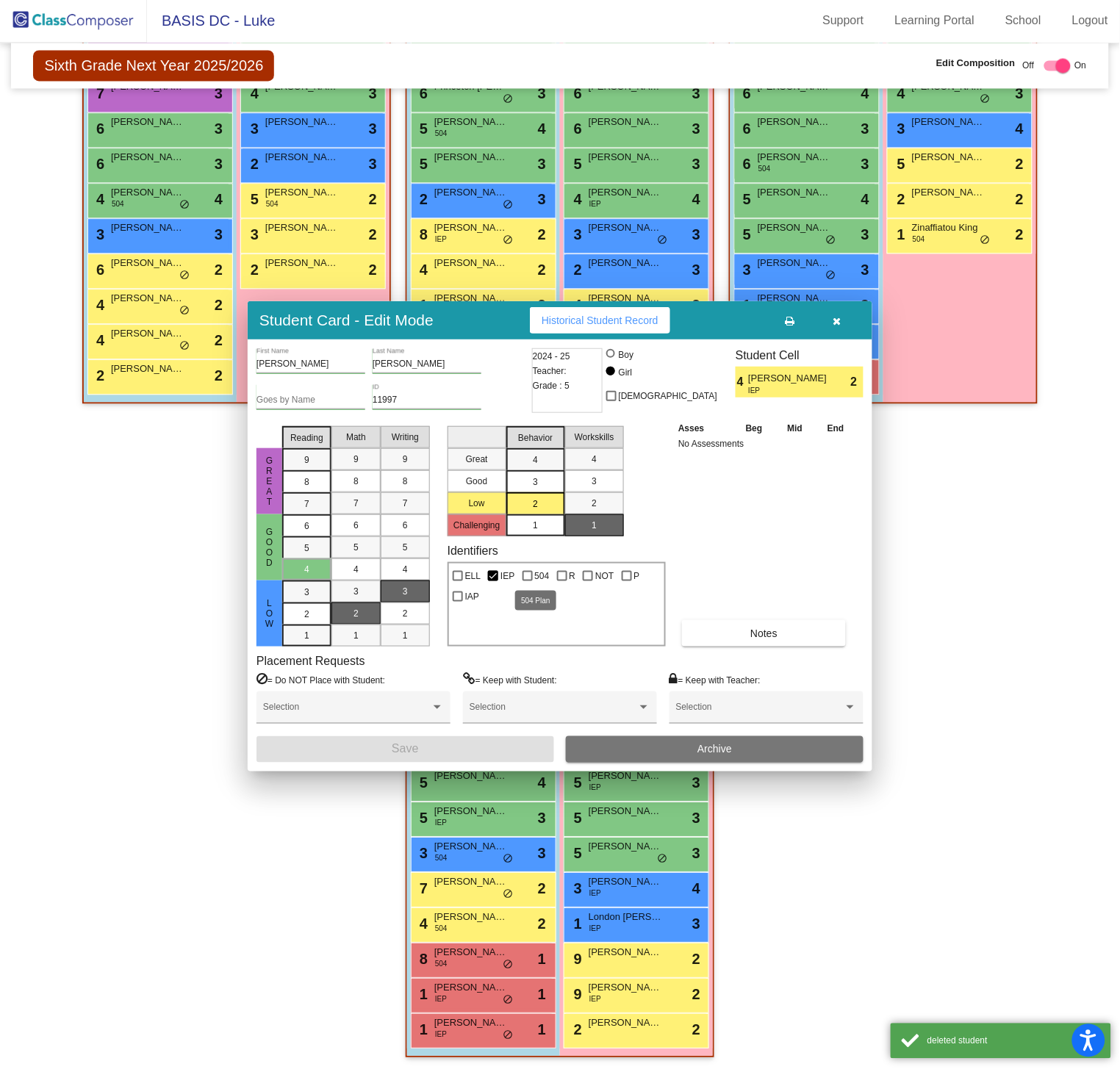 scroll, scrollTop: 1, scrollLeft: 0, axis: vertical 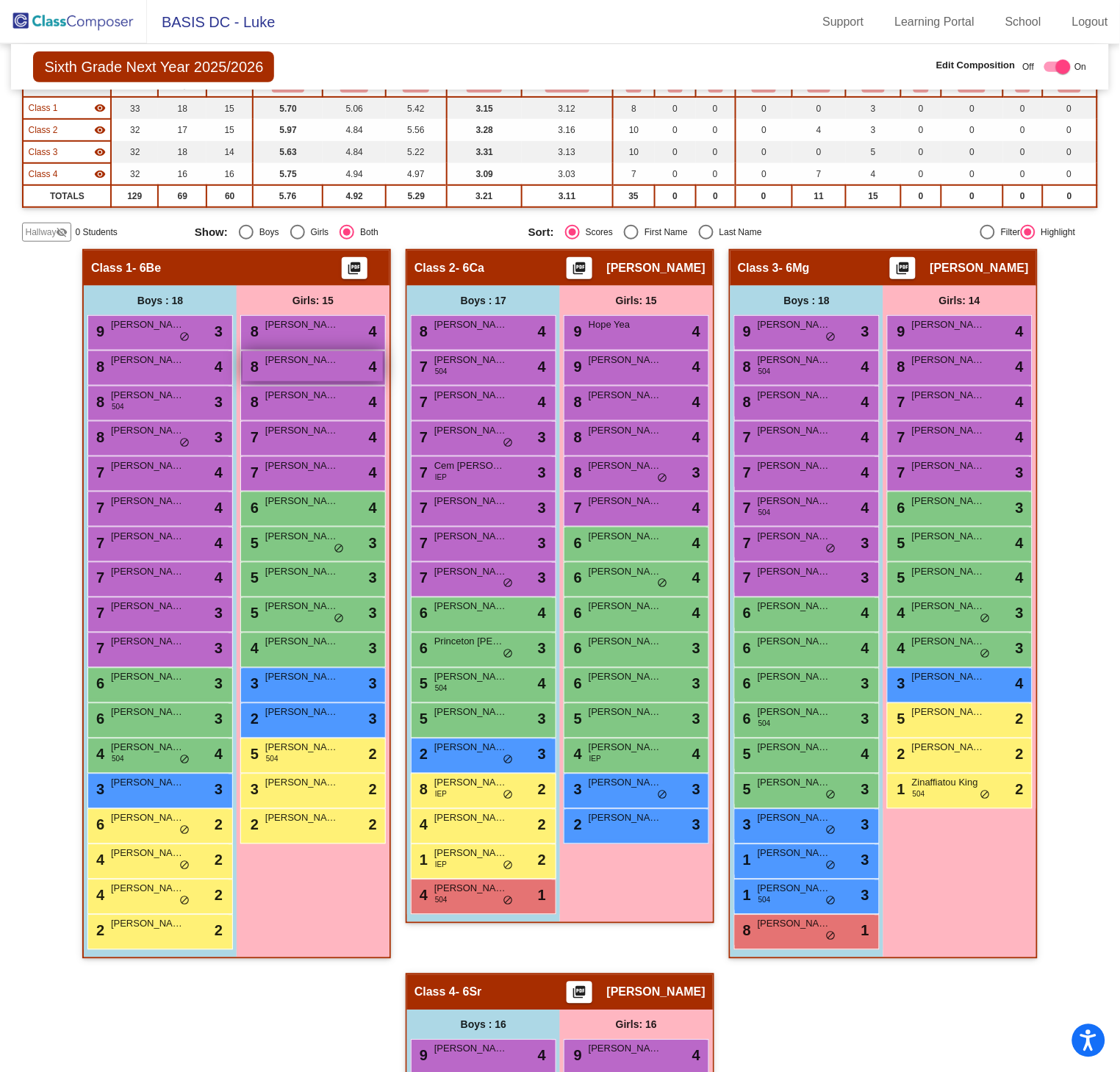 click on "Lyla Jutras" at bounding box center [302, 360] 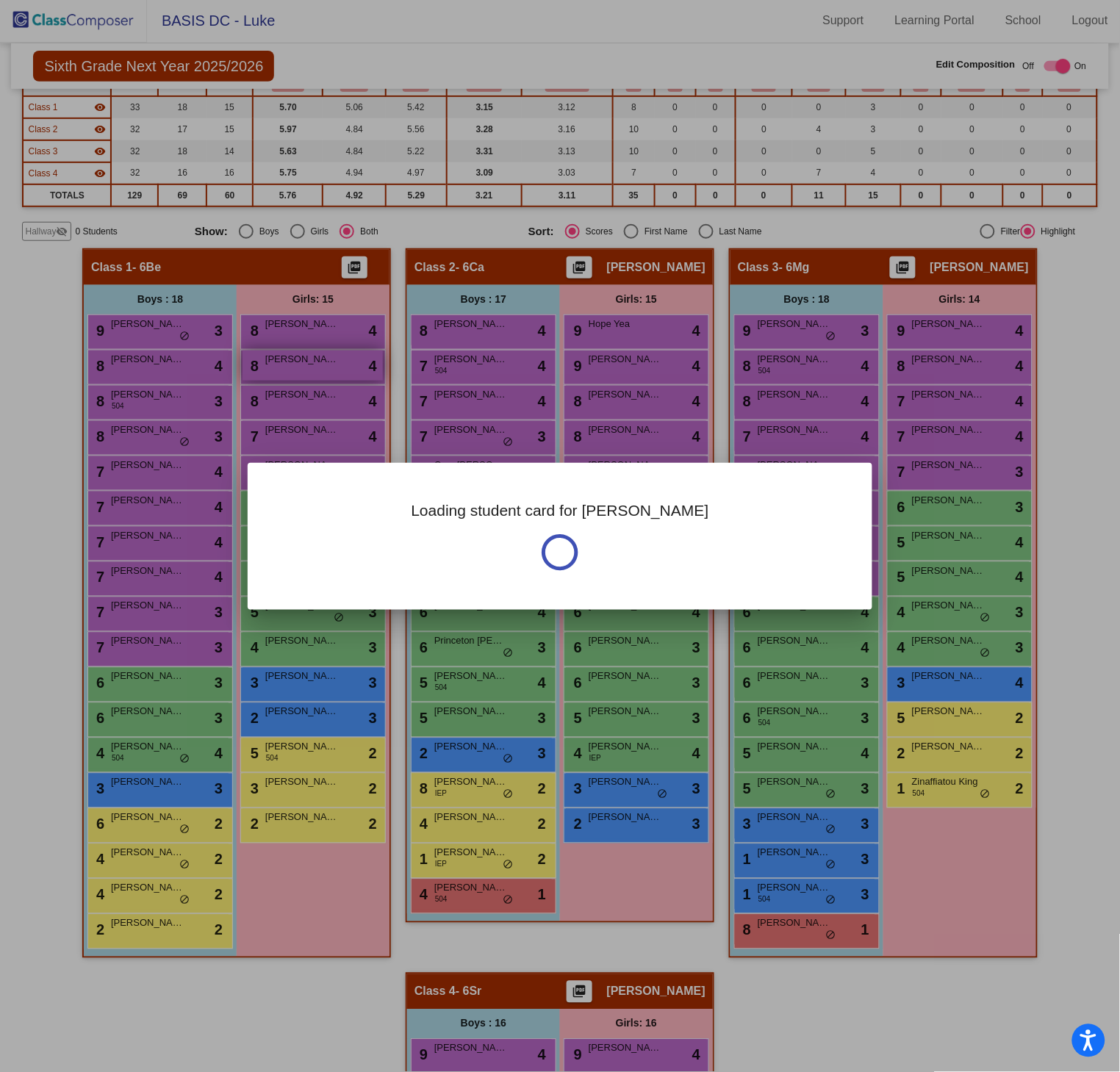 scroll, scrollTop: 0, scrollLeft: 0, axis: both 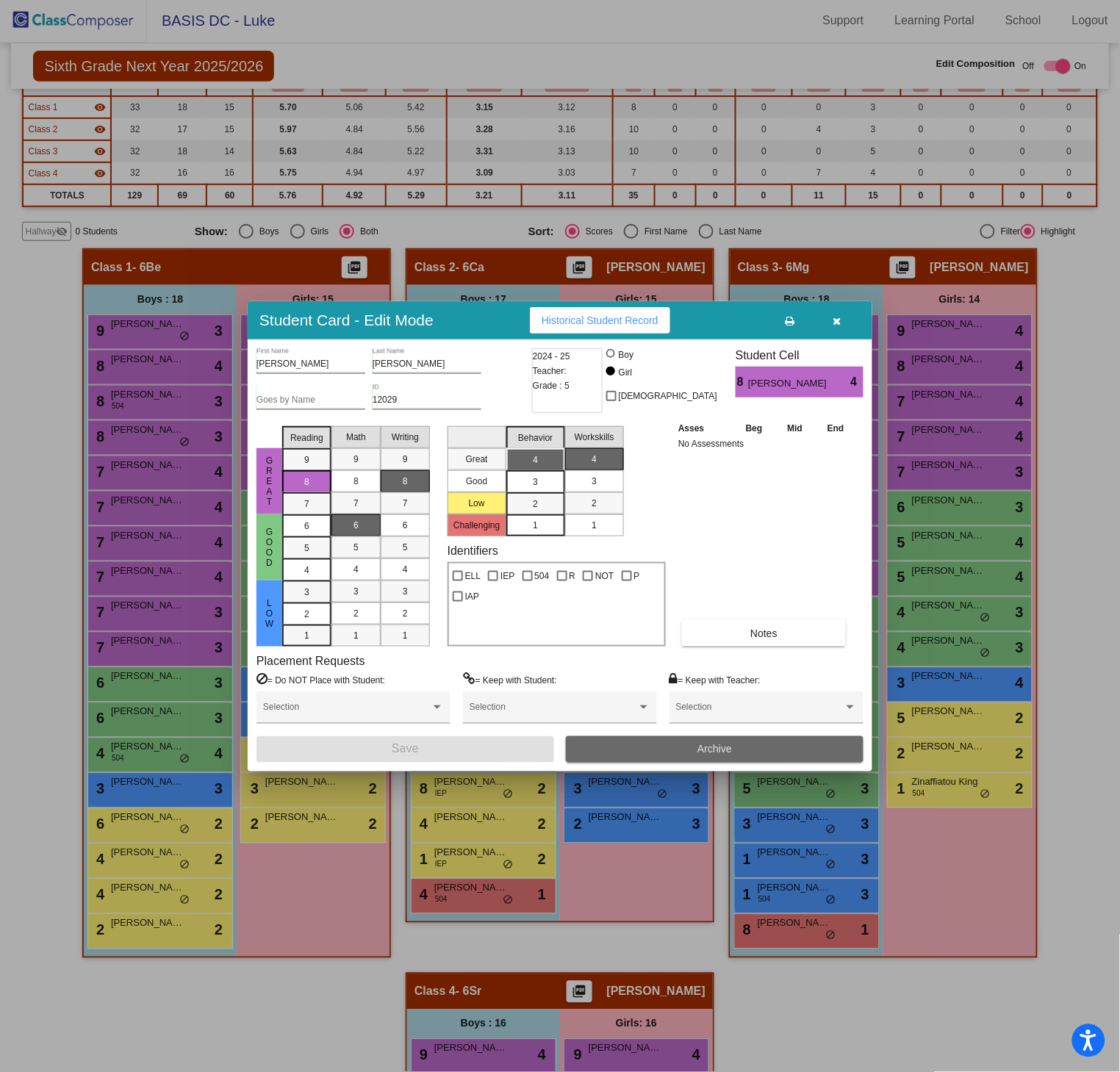 click on "Archive" at bounding box center (714, 749) 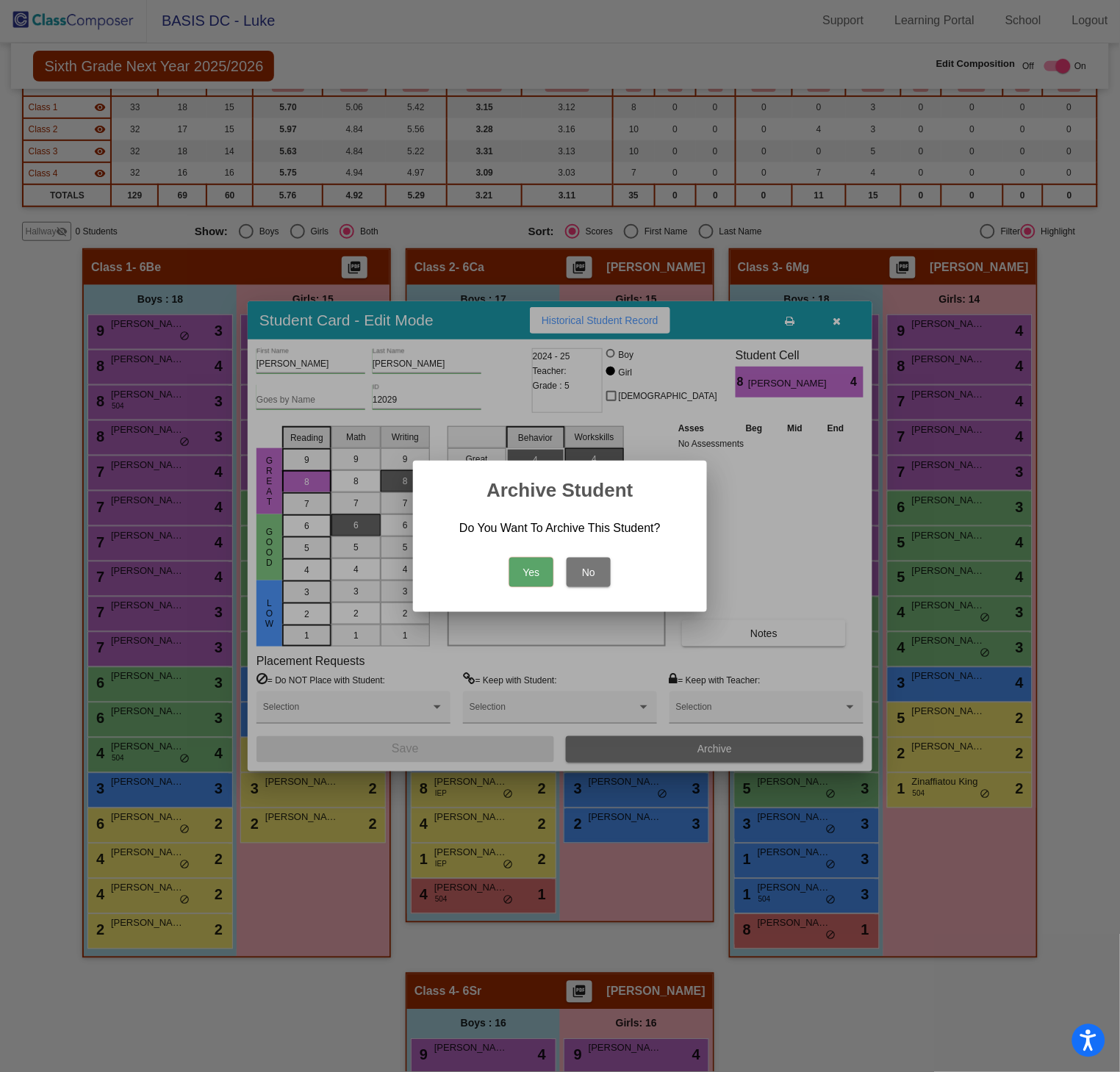 click on "Yes" at bounding box center (531, 572) 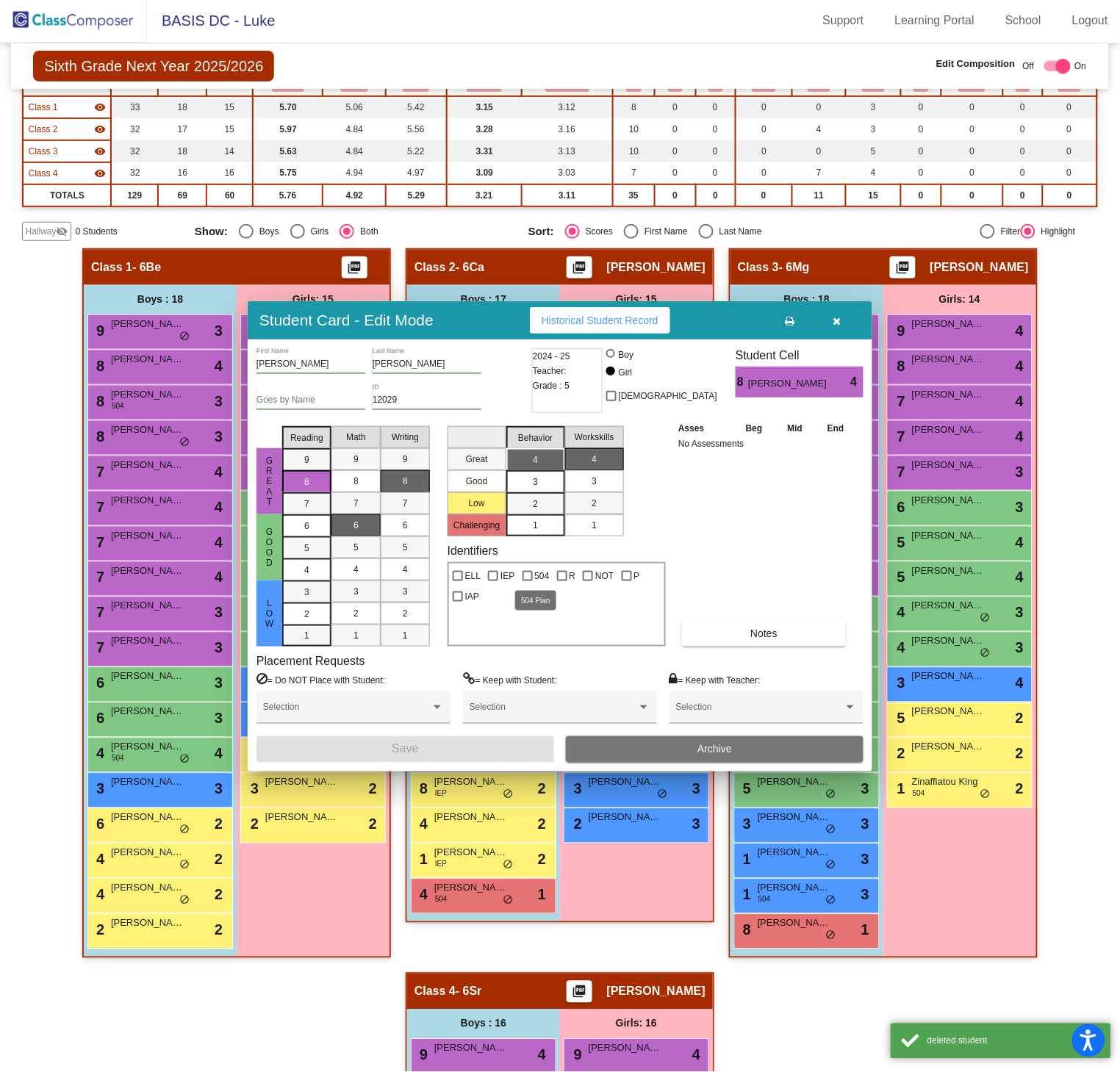 scroll, scrollTop: 1, scrollLeft: 0, axis: vertical 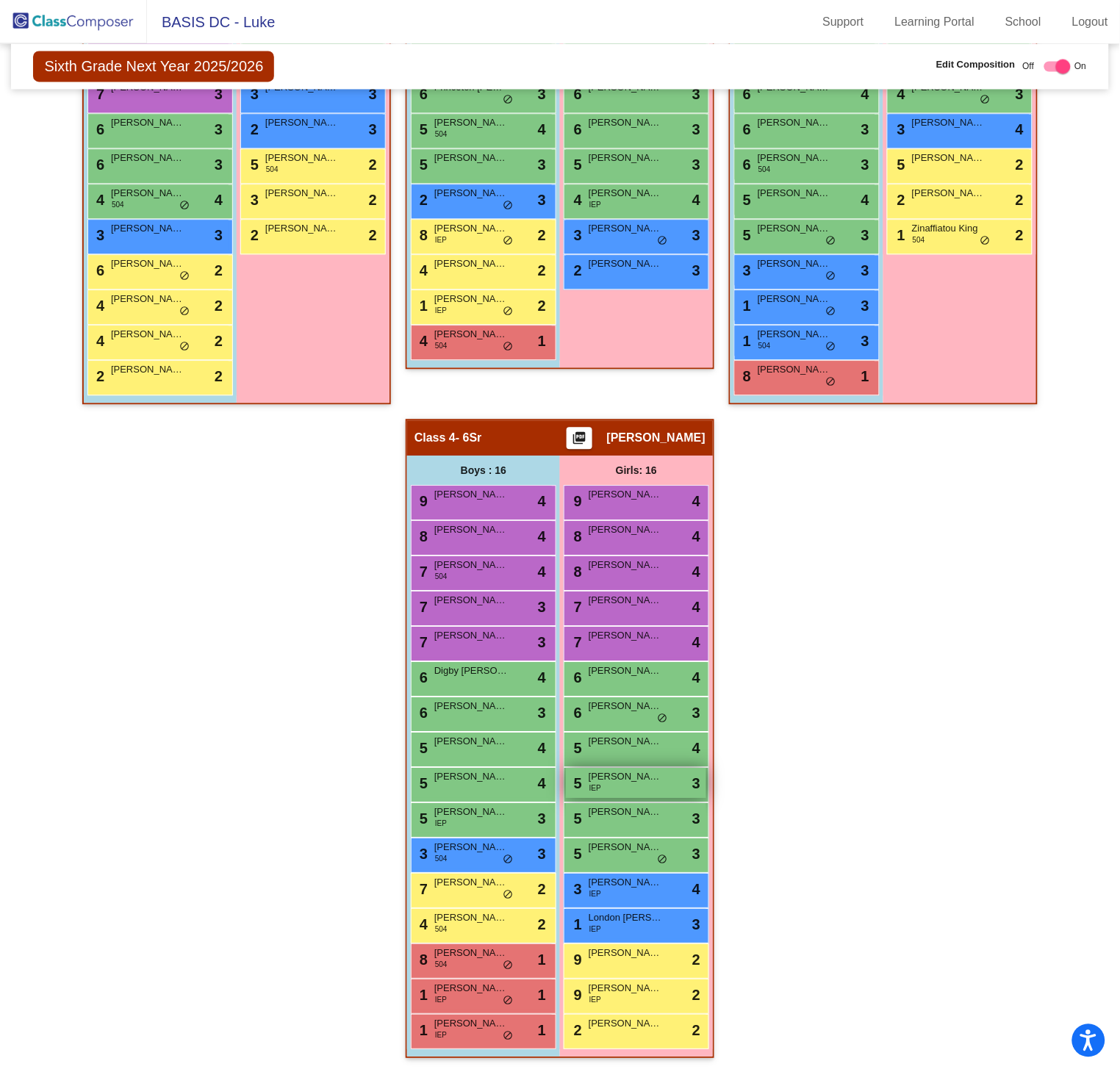 click on "Cordelia Park" at bounding box center (625, 777) 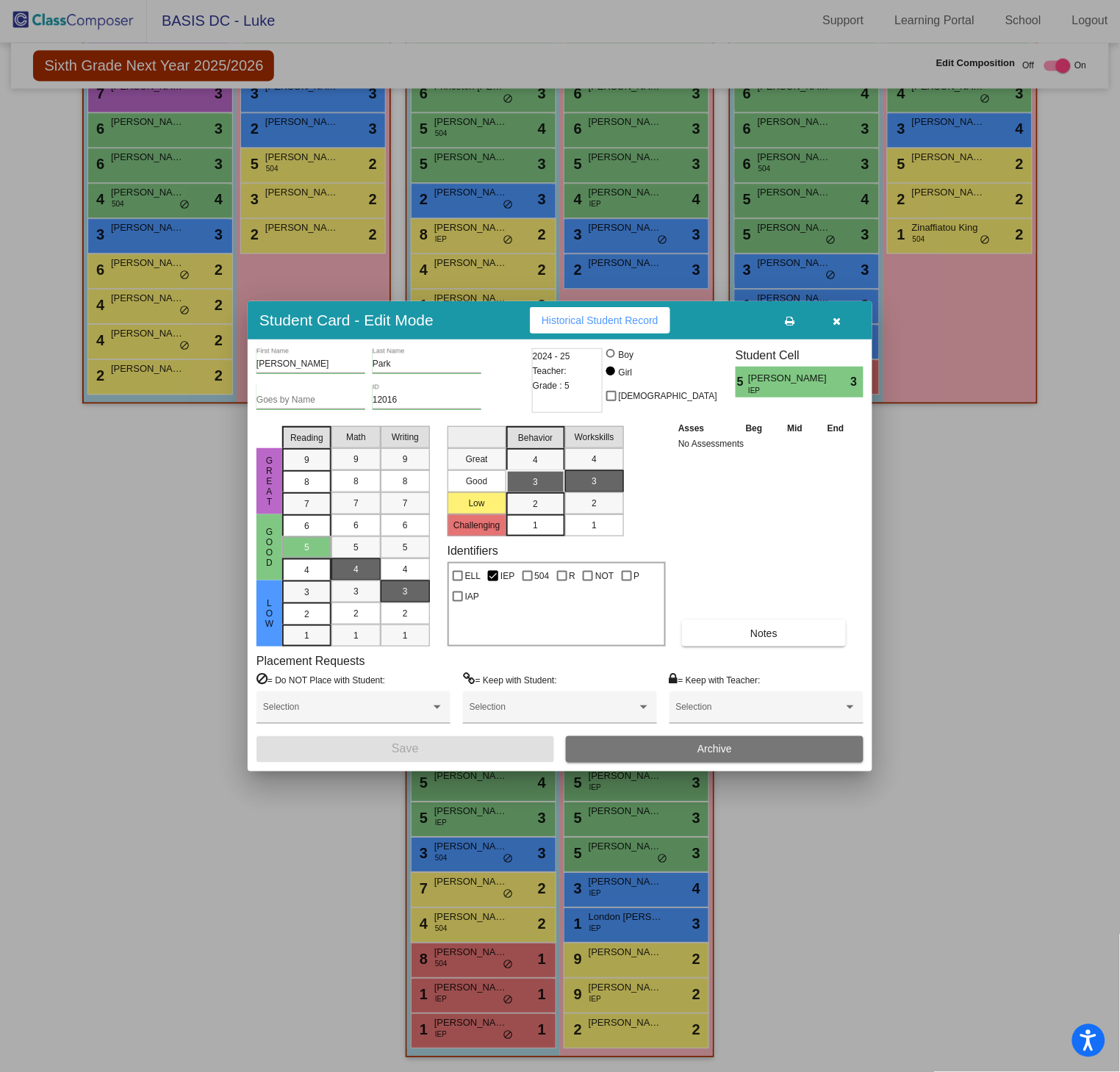 click on "Archive" at bounding box center (714, 749) 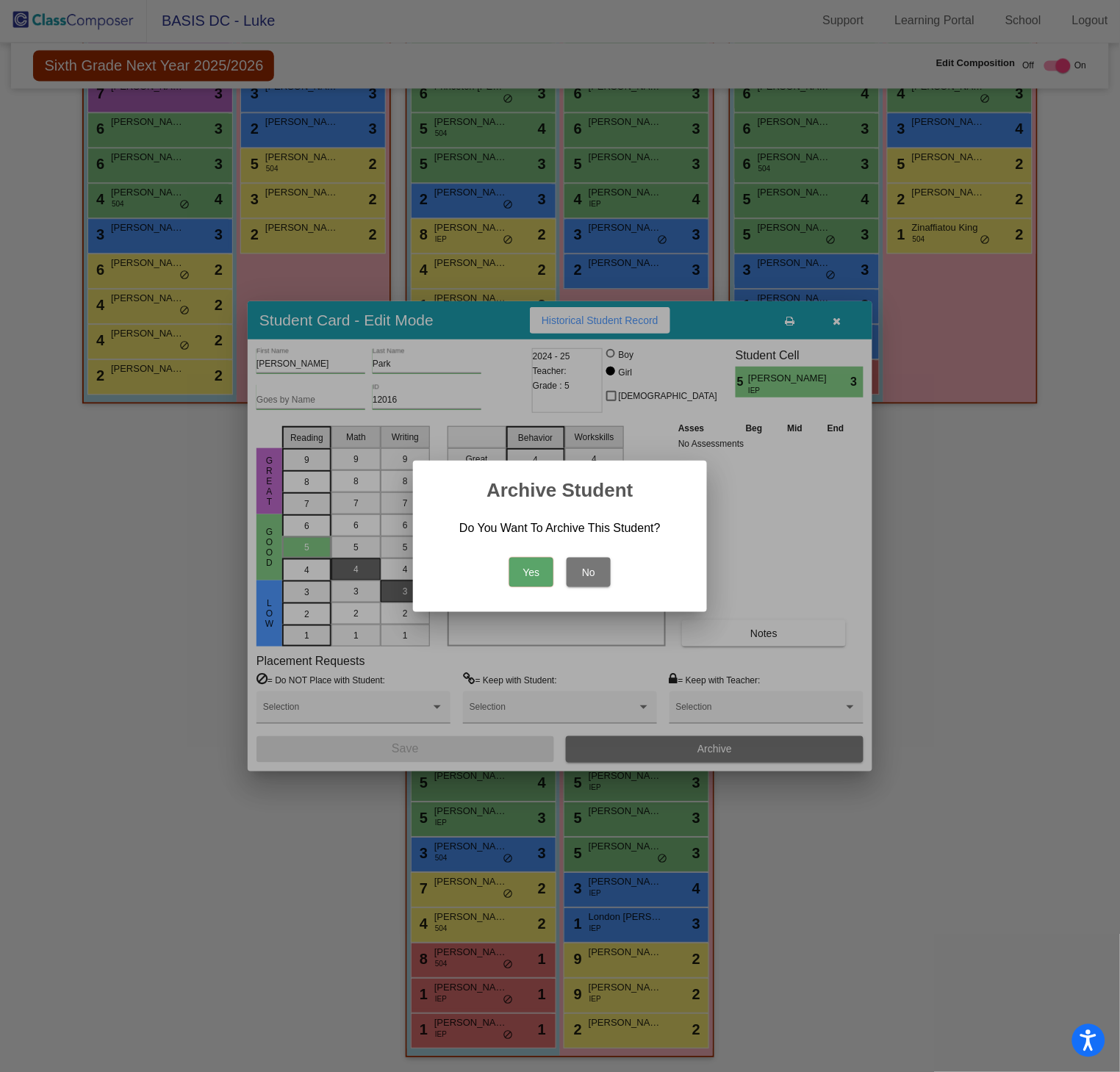 click on "Yes" at bounding box center (531, 572) 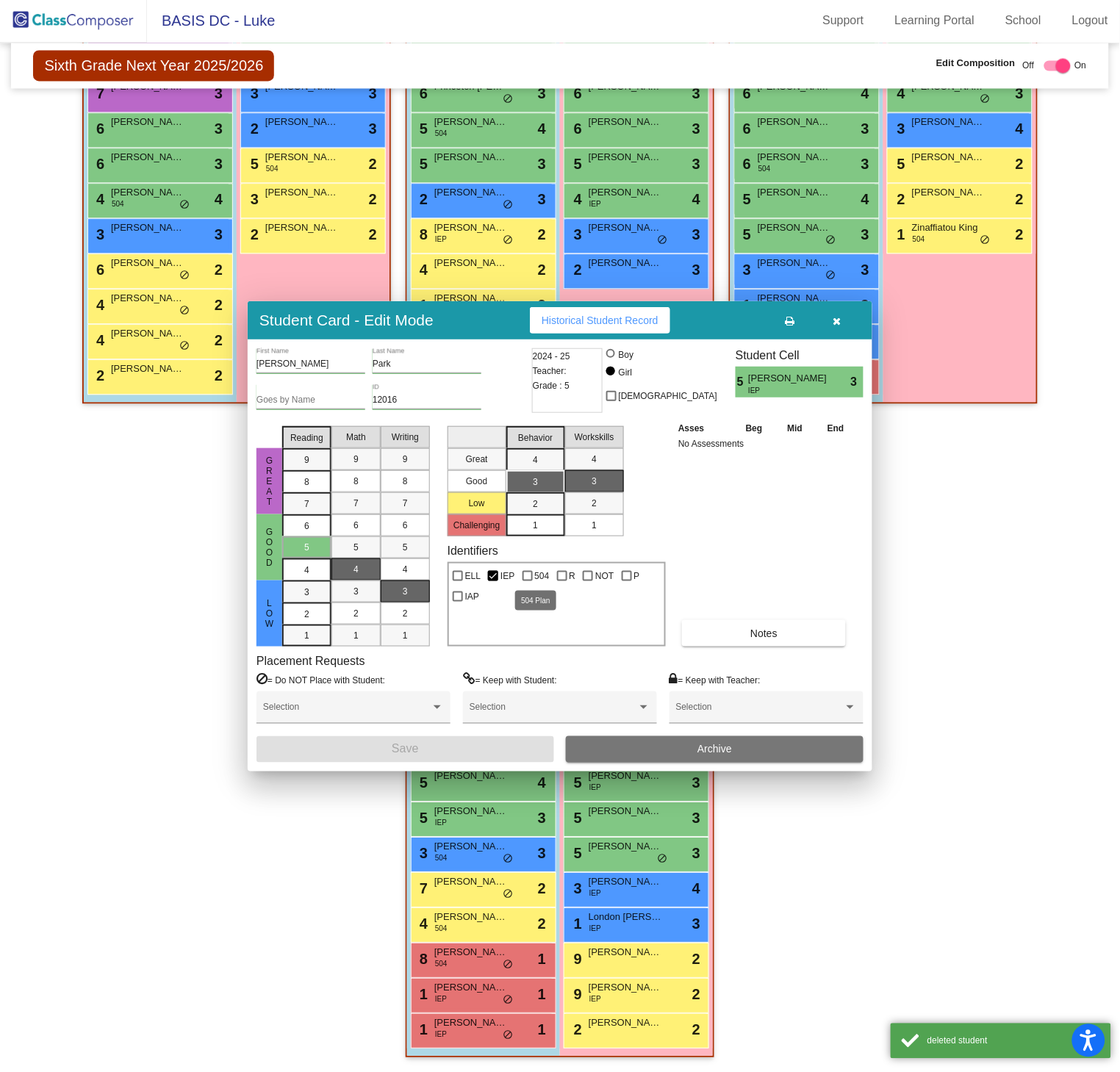 scroll, scrollTop: 1, scrollLeft: 0, axis: vertical 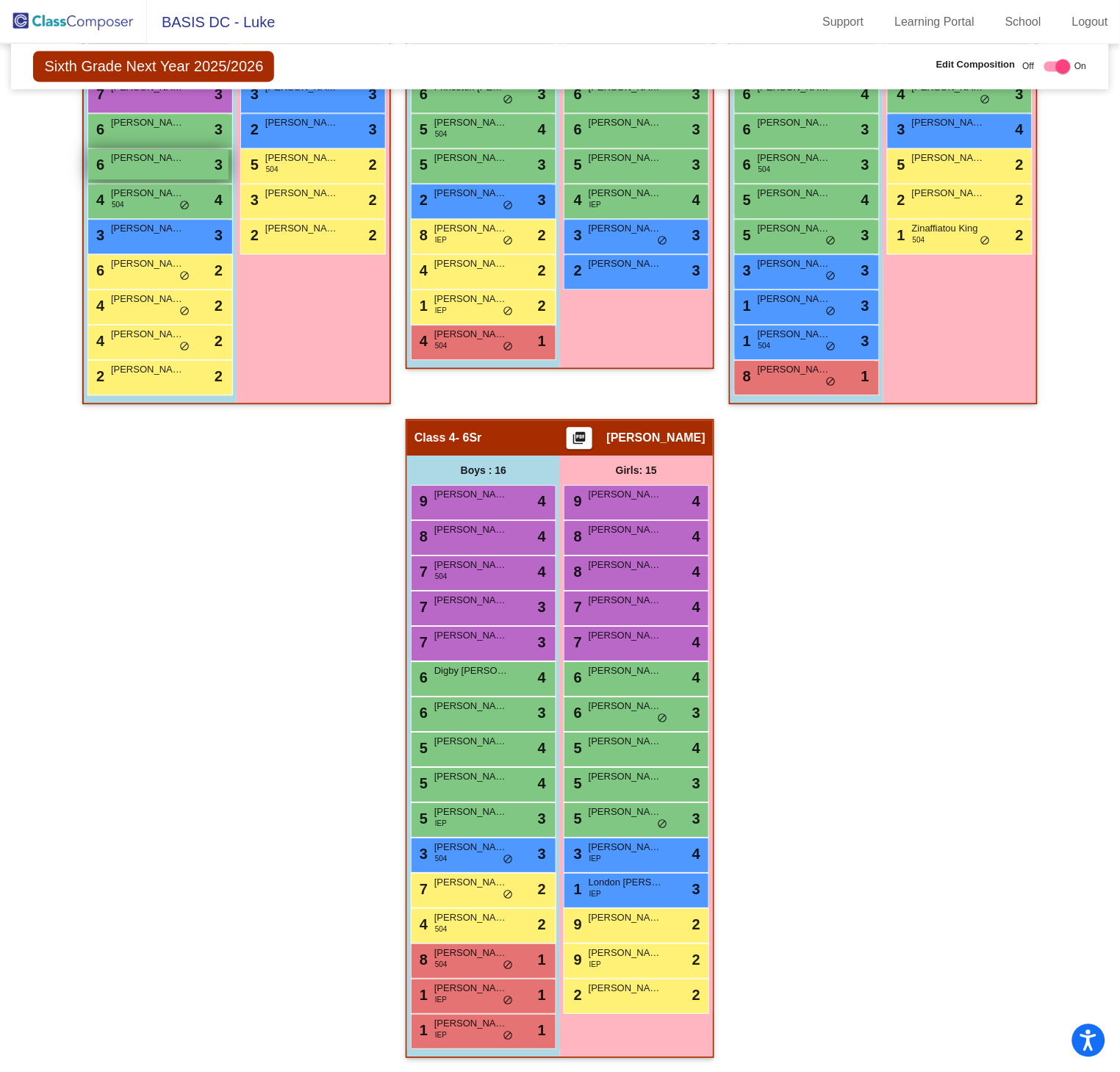 click on "Terry Whitaker" at bounding box center [148, 159] 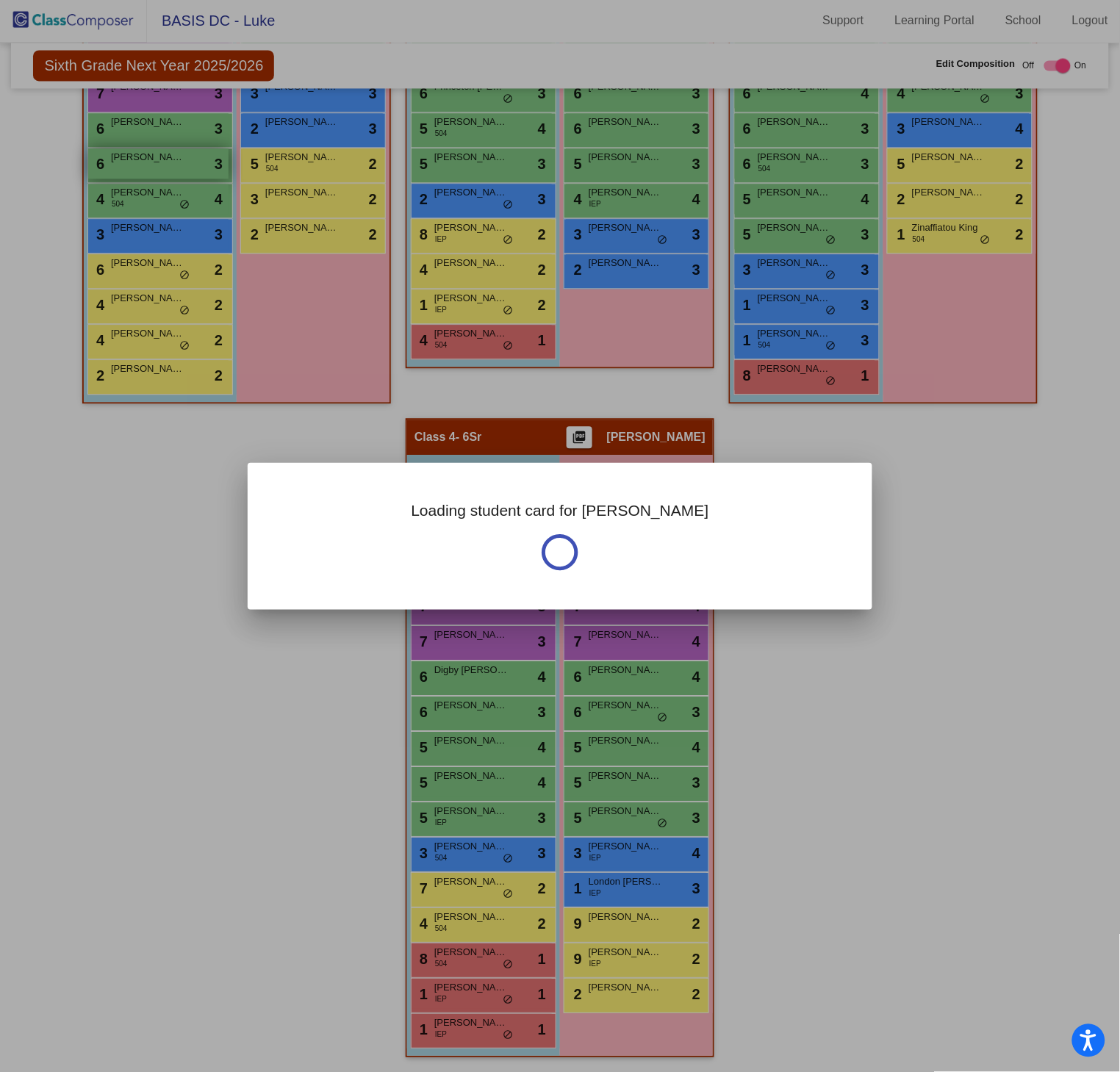 scroll, scrollTop: 0, scrollLeft: 0, axis: both 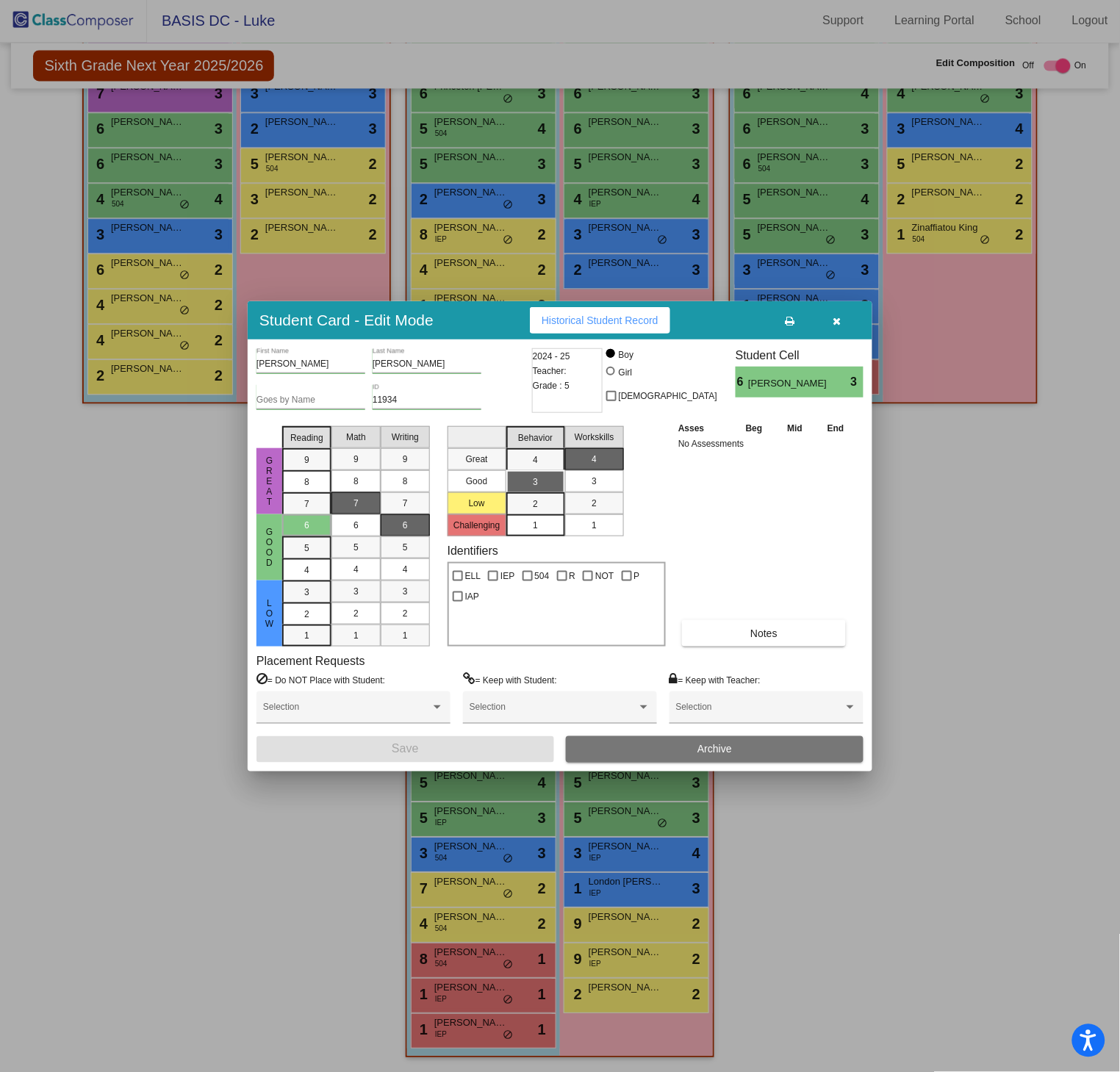 click on "Archive" at bounding box center (714, 749) 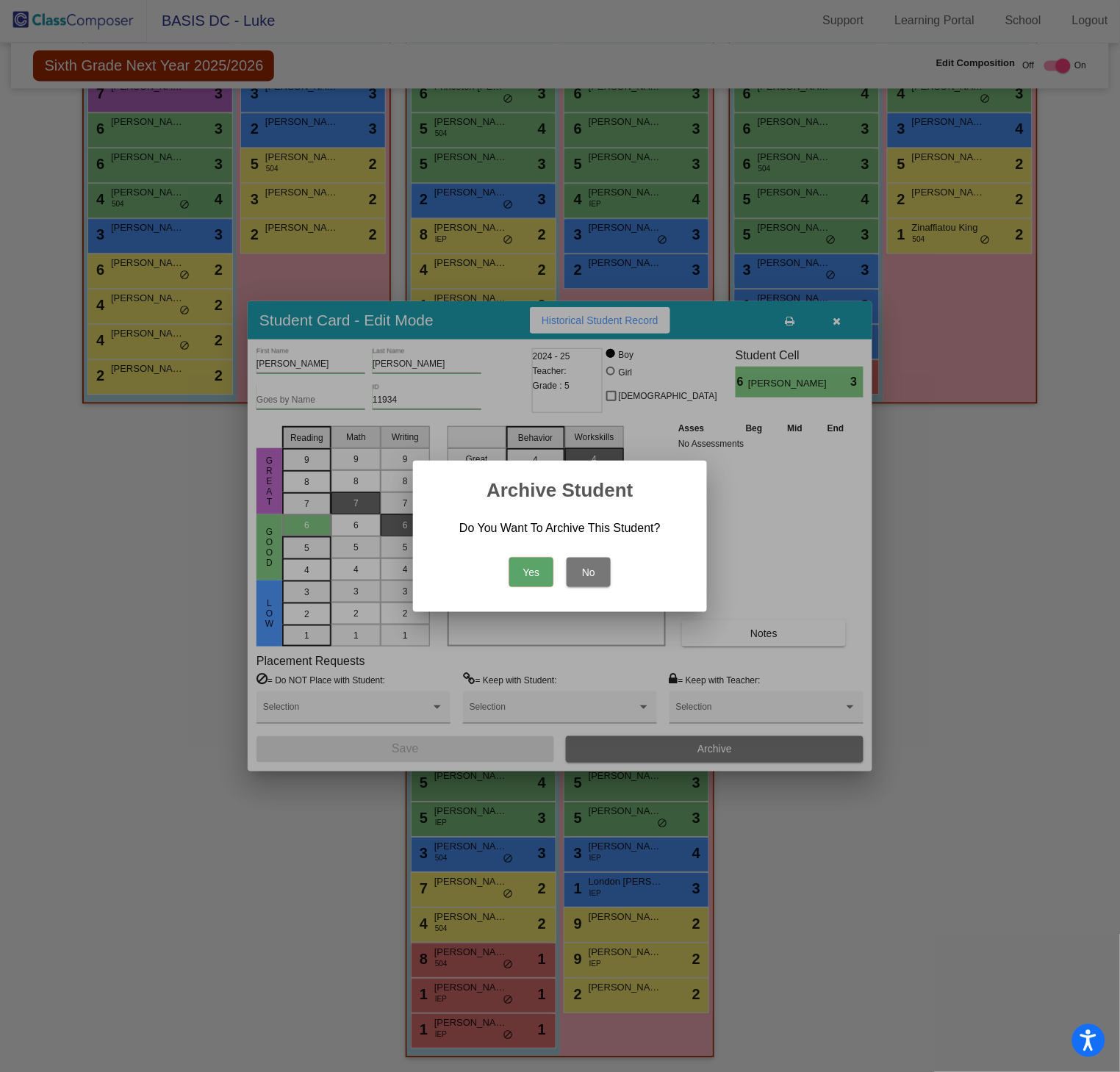 click on "Yes" at bounding box center (531, 572) 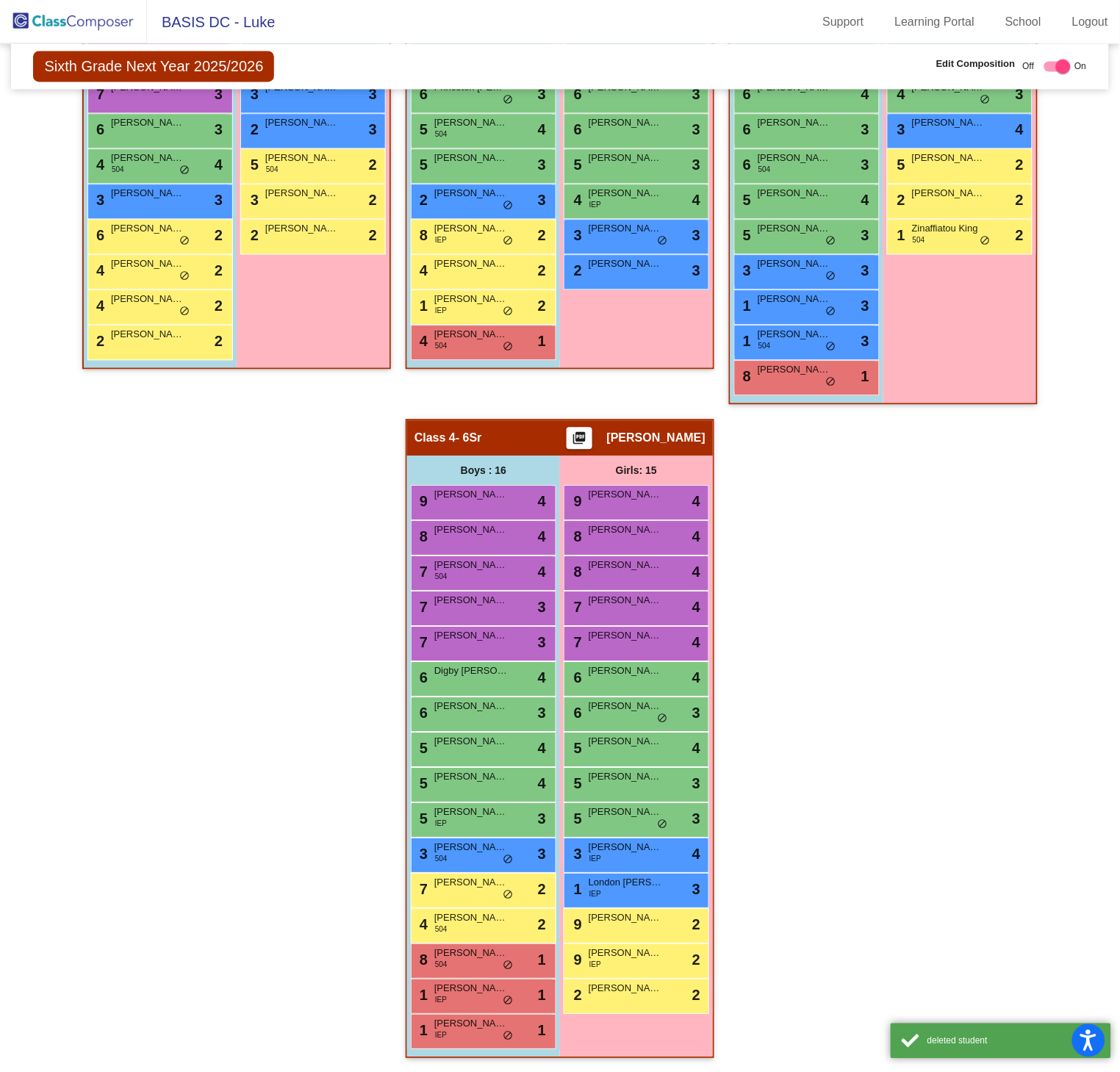 scroll, scrollTop: 1, scrollLeft: 0, axis: vertical 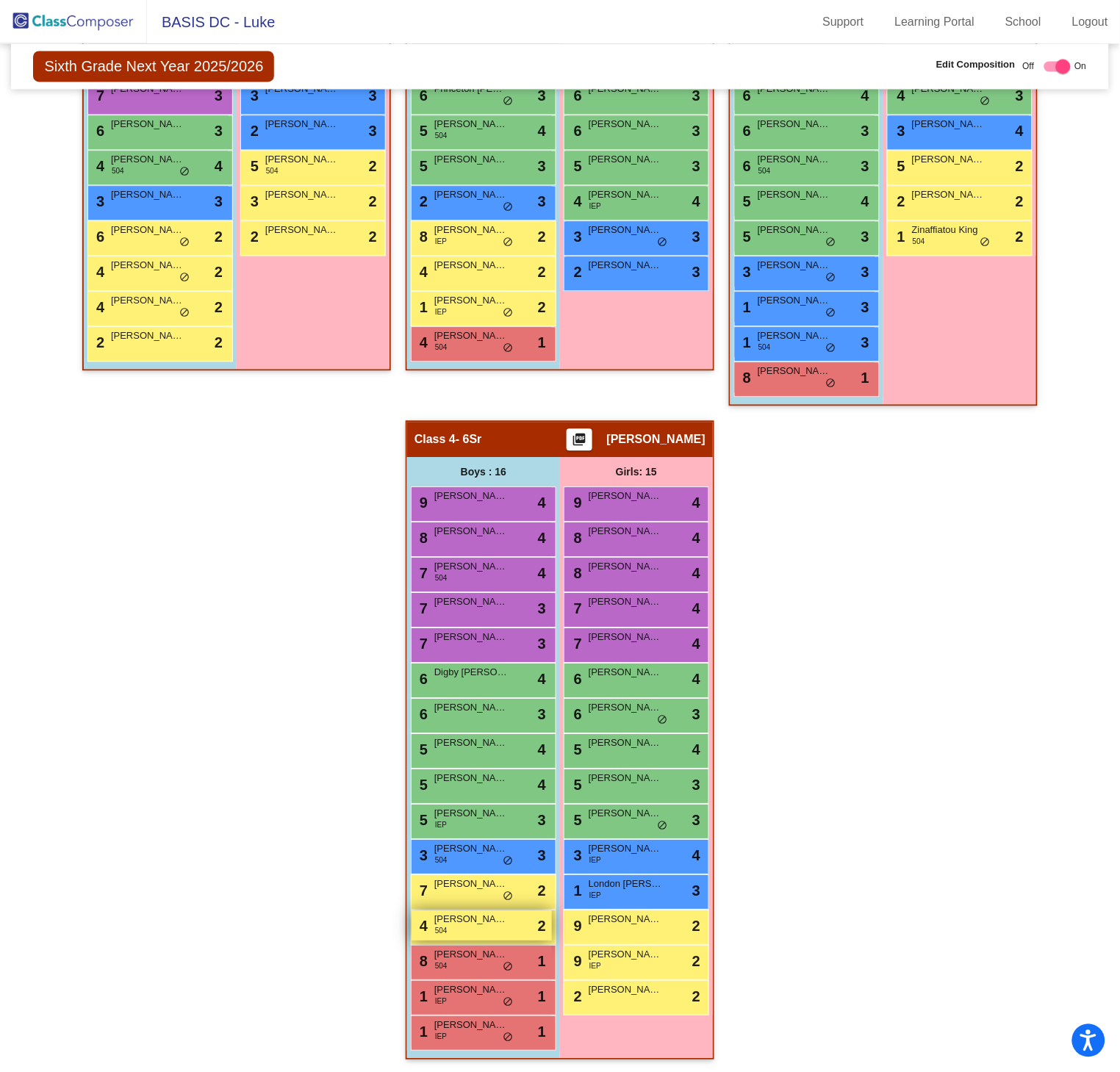click on "Malachi Jackson" at bounding box center [471, 920] 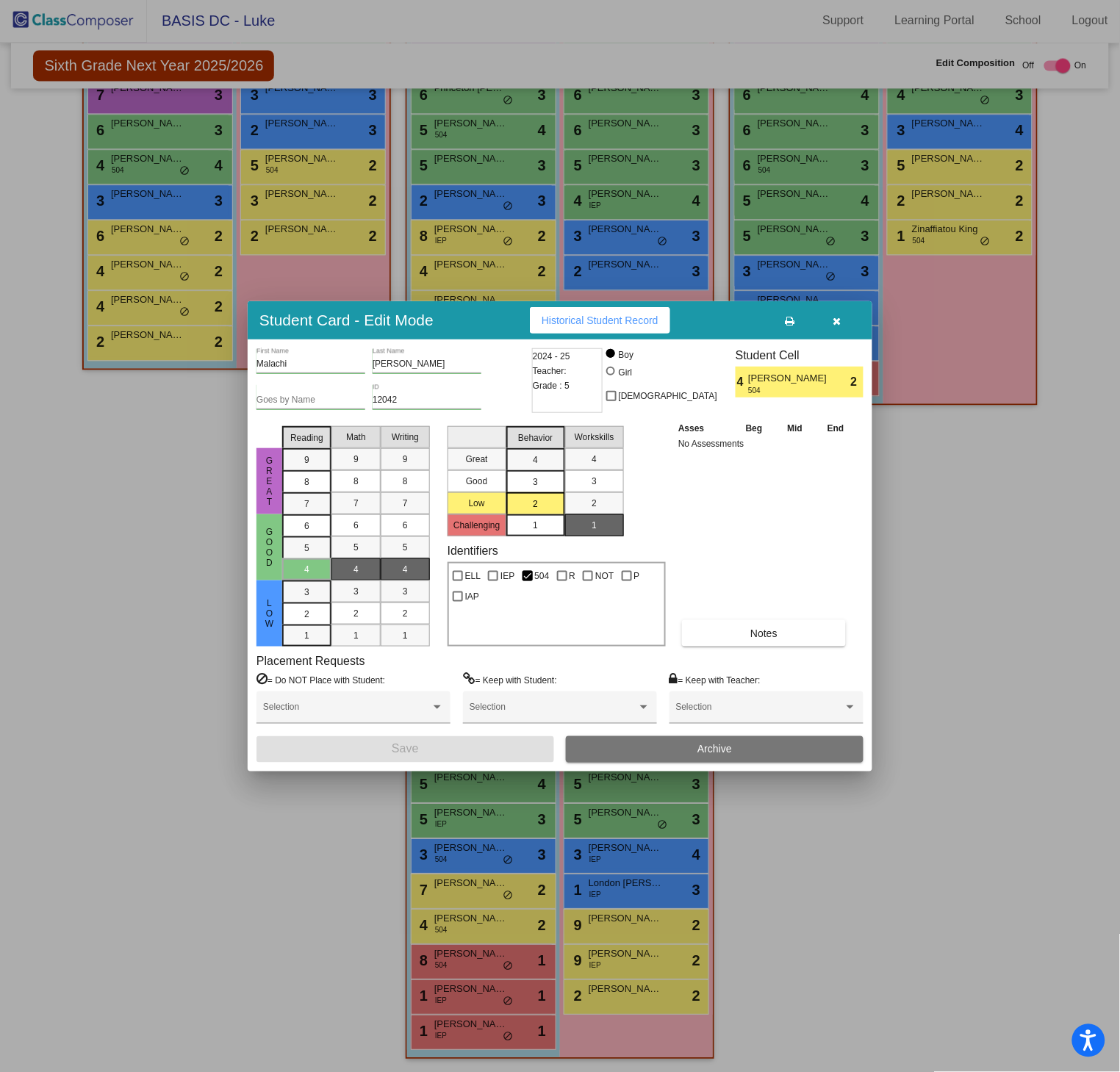 click at bounding box center [560, 536] 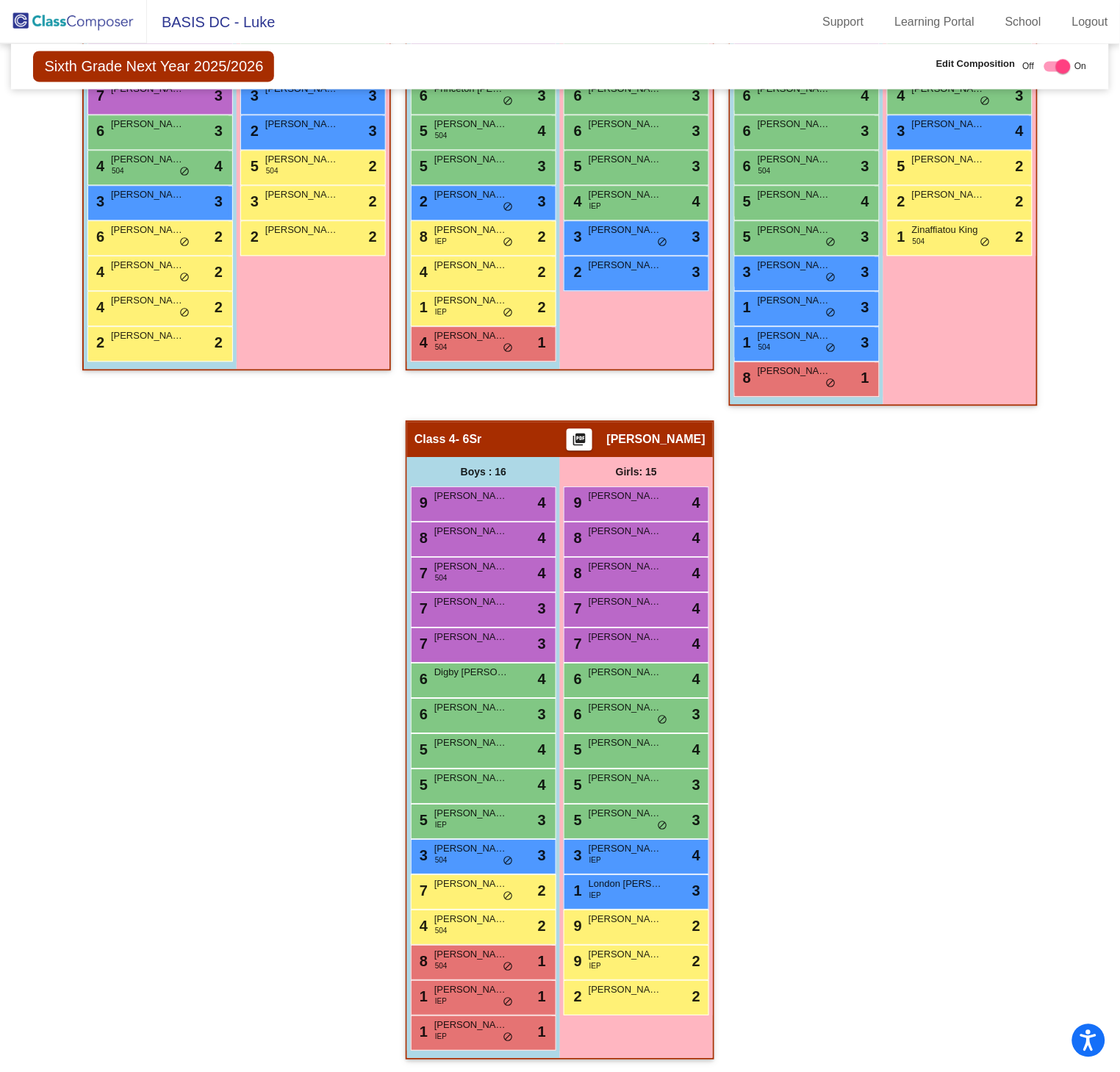 scroll, scrollTop: 1, scrollLeft: 0, axis: vertical 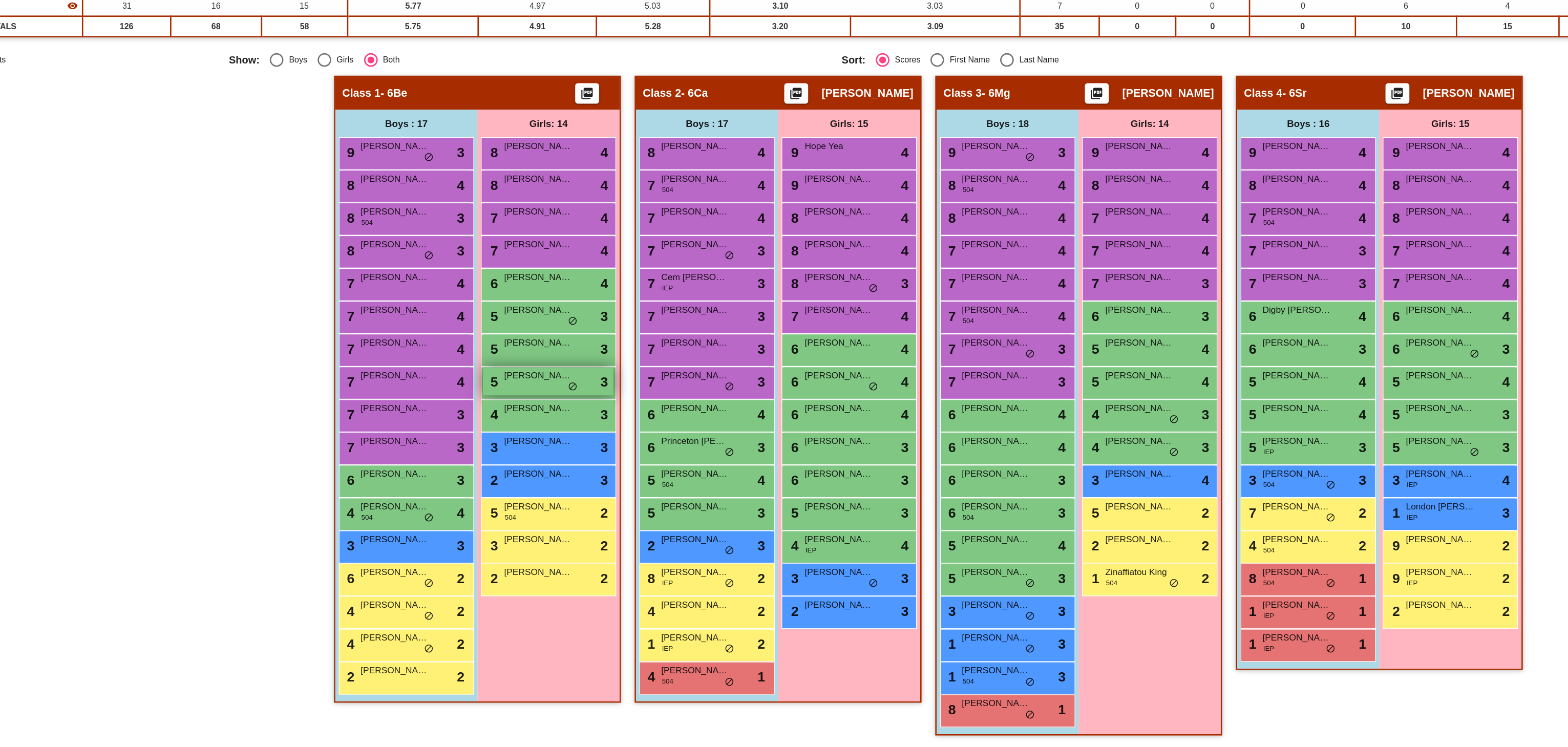 click on "Hera Smith" at bounding box center [497, 468] 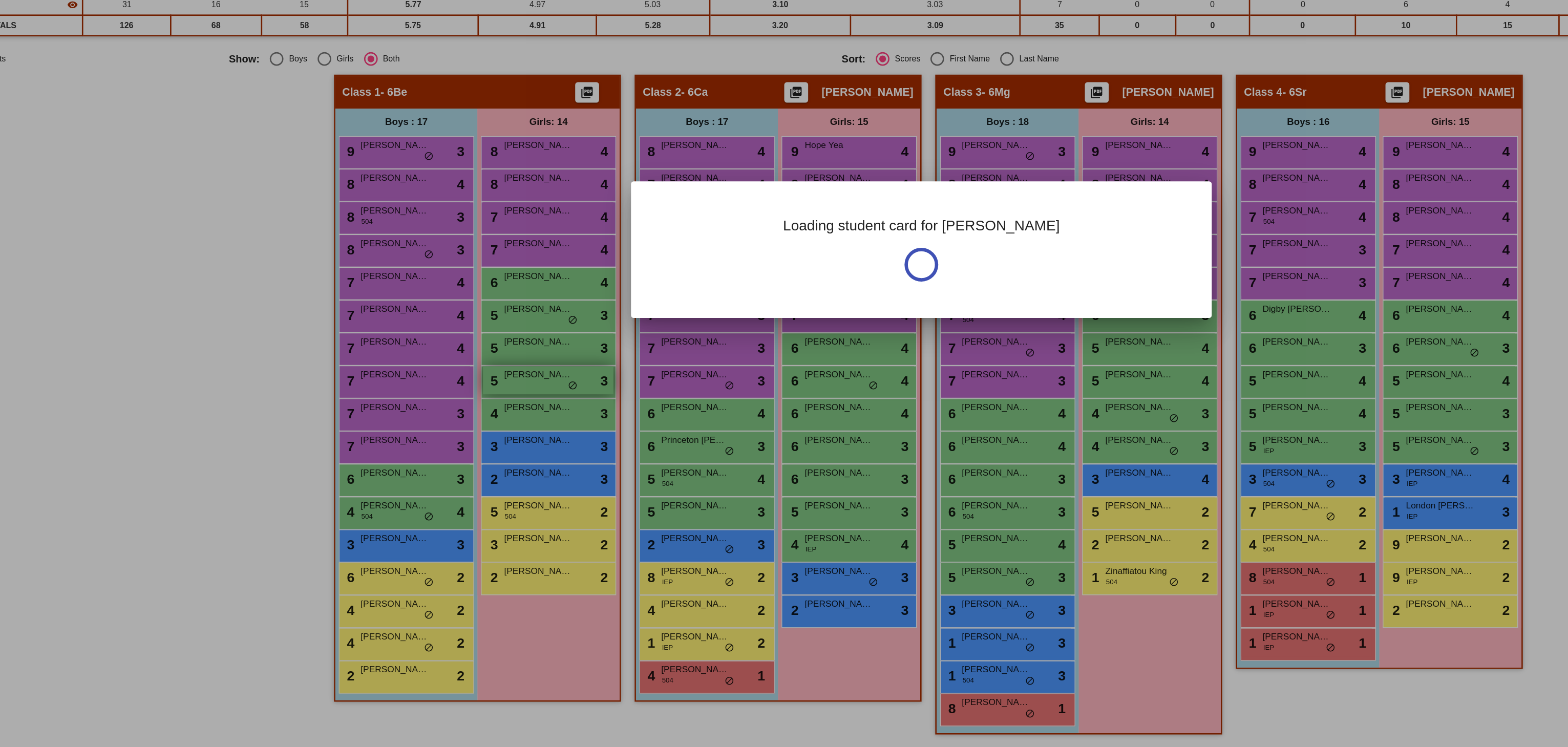 scroll, scrollTop: 0, scrollLeft: 0, axis: both 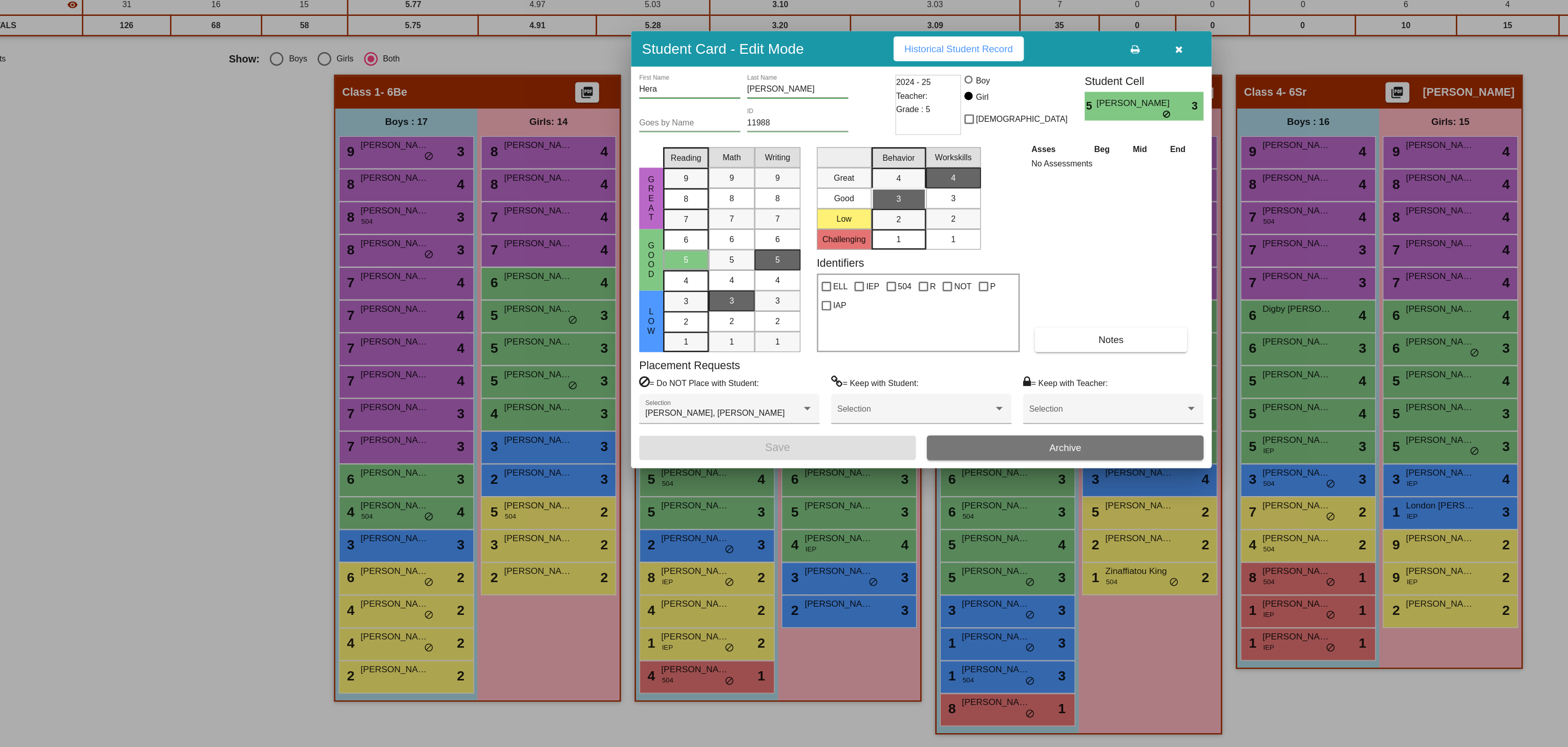 click at bounding box center [784, 373] 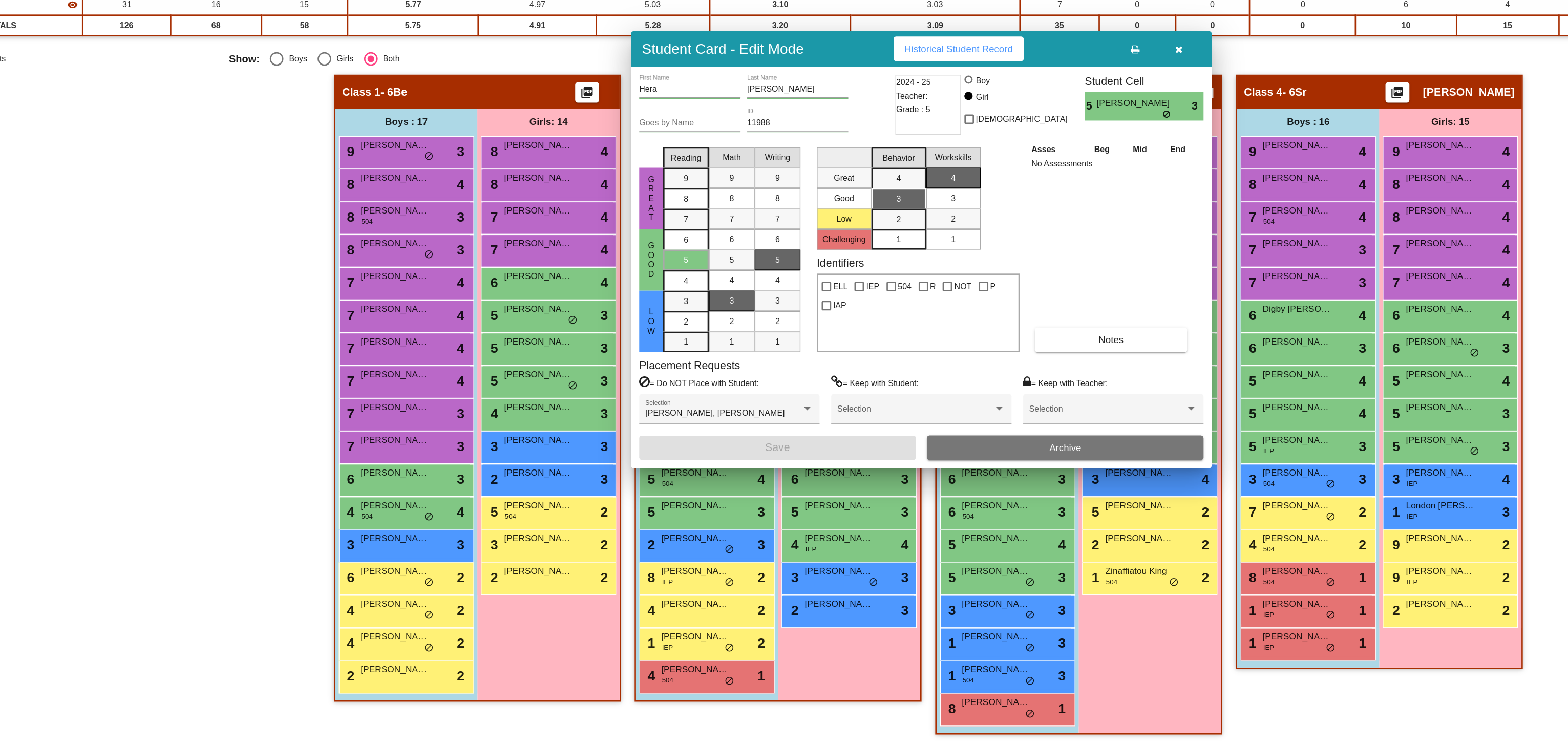 scroll, scrollTop: 1, scrollLeft: 0, axis: vertical 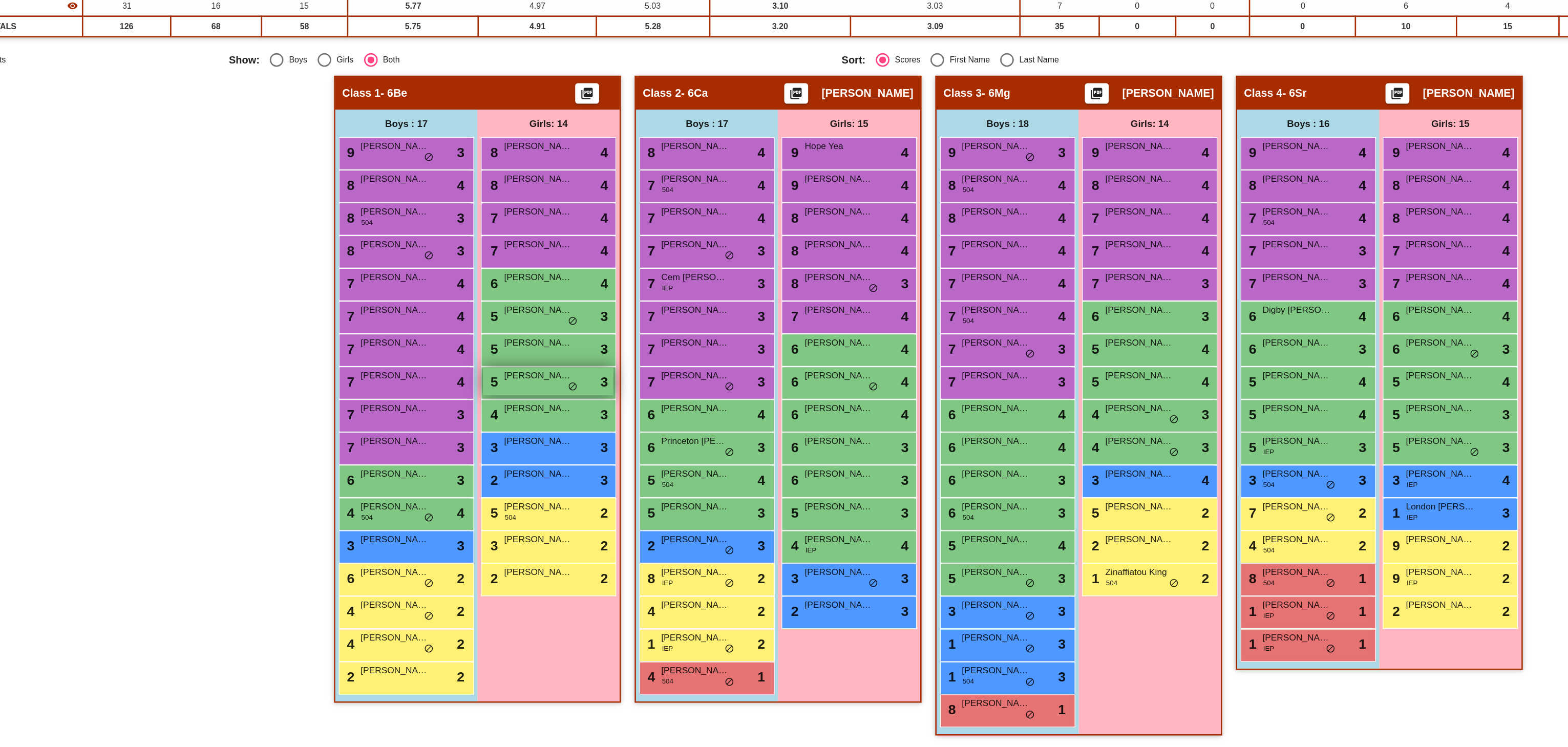 click on "Hera Smith" at bounding box center [497, 468] 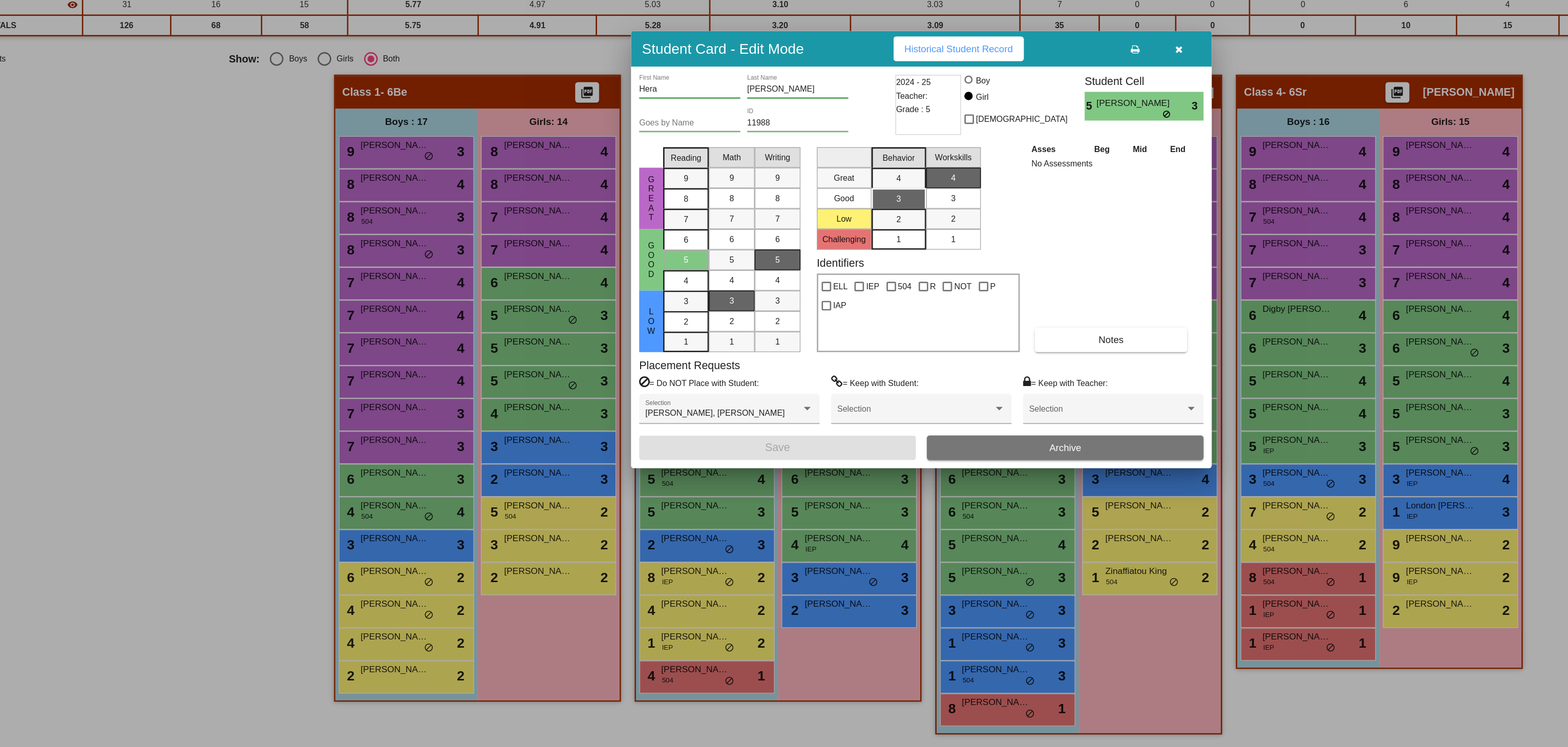 click at bounding box center (784, 373) 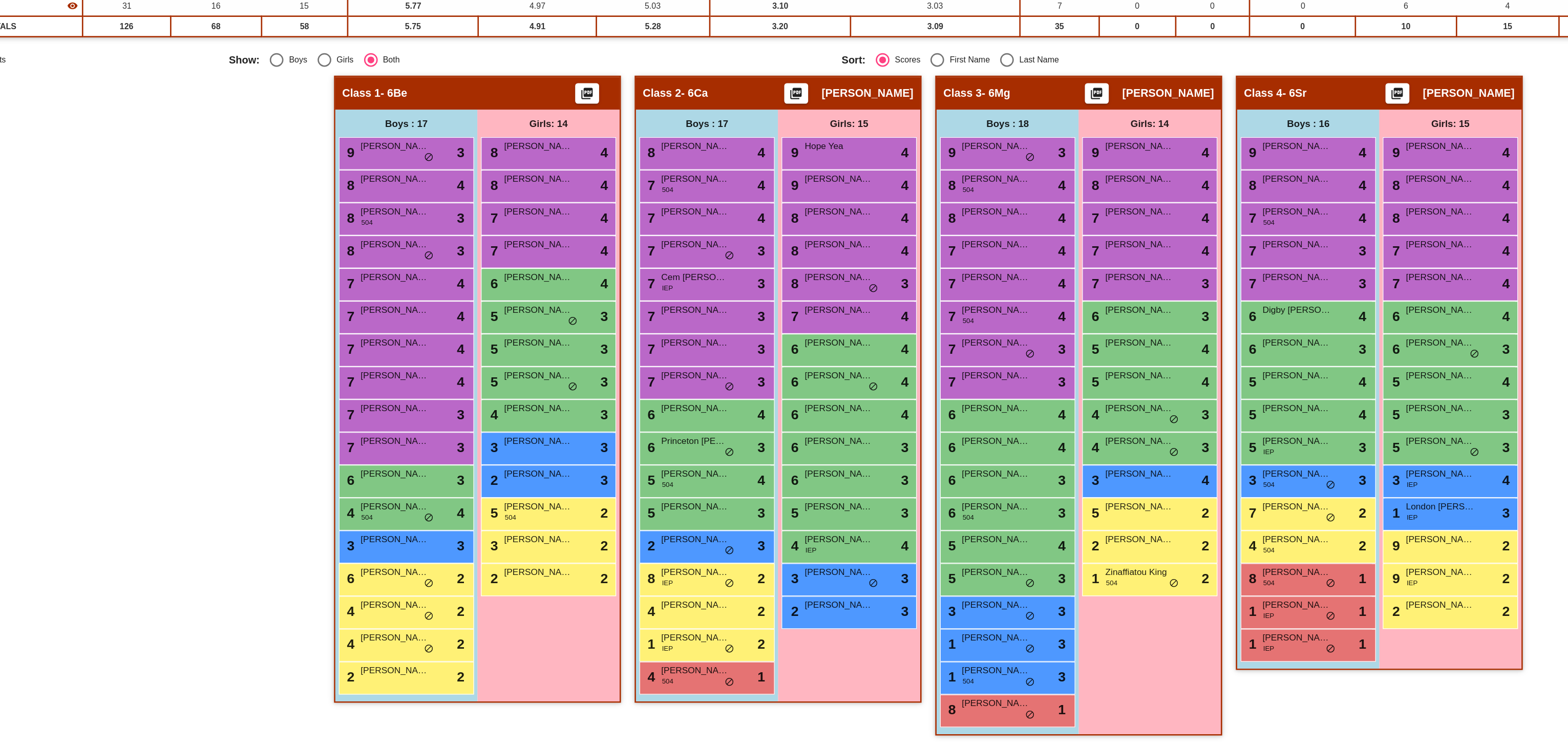 scroll, scrollTop: 1, scrollLeft: 0, axis: vertical 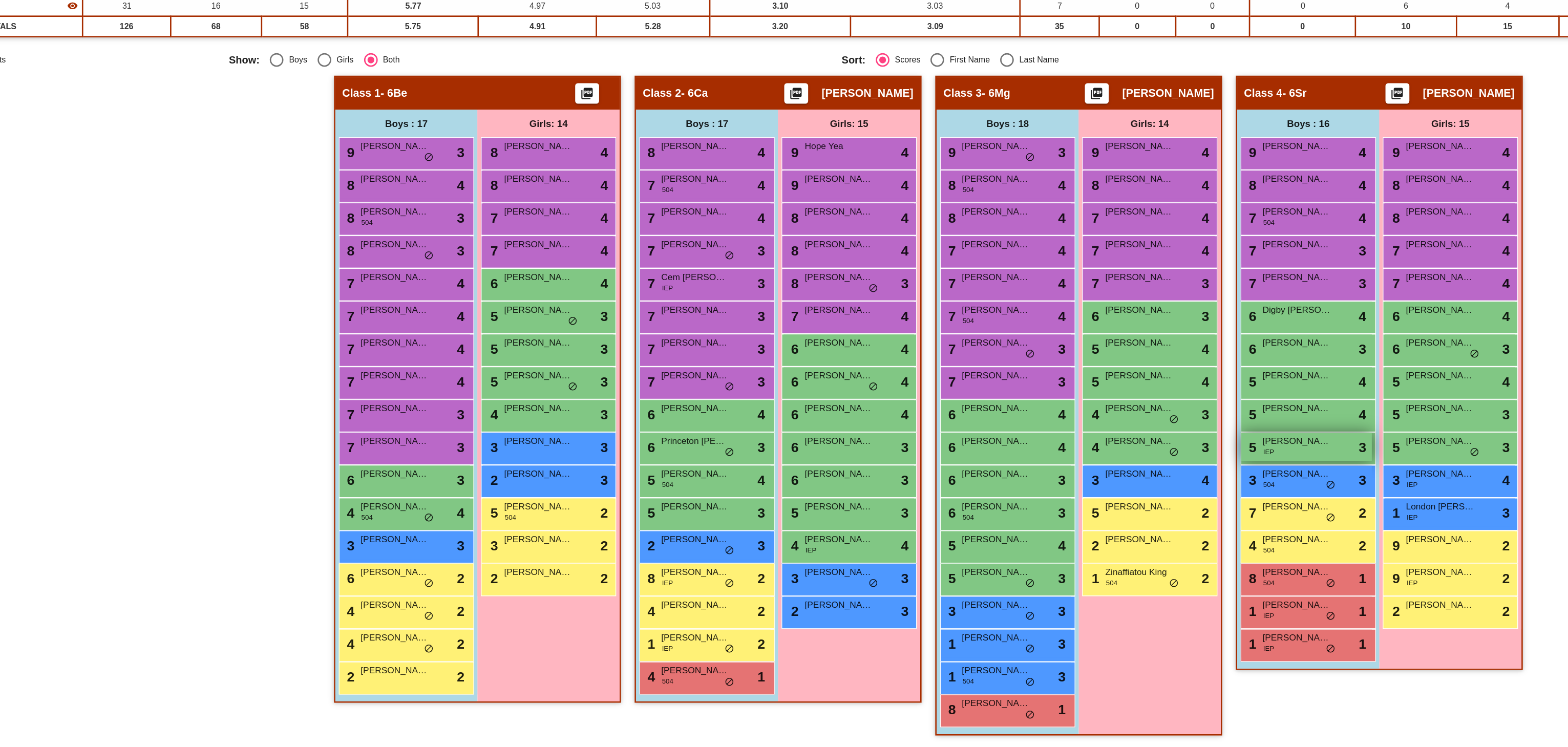 click on "5 Lewis Cassidy IEP lock do_not_disturb_alt 3" at bounding box center [1072, 521] 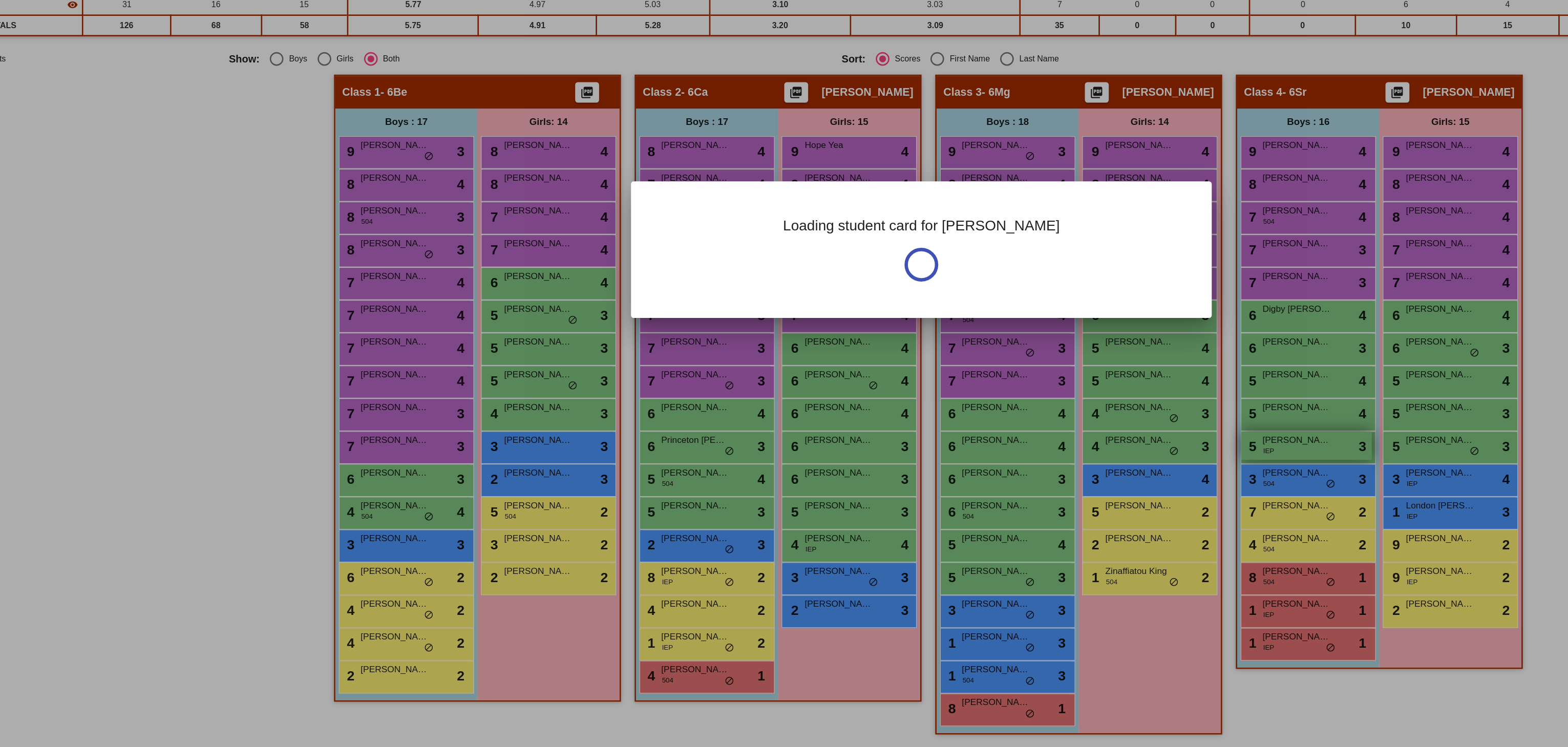 scroll, scrollTop: 0, scrollLeft: 0, axis: both 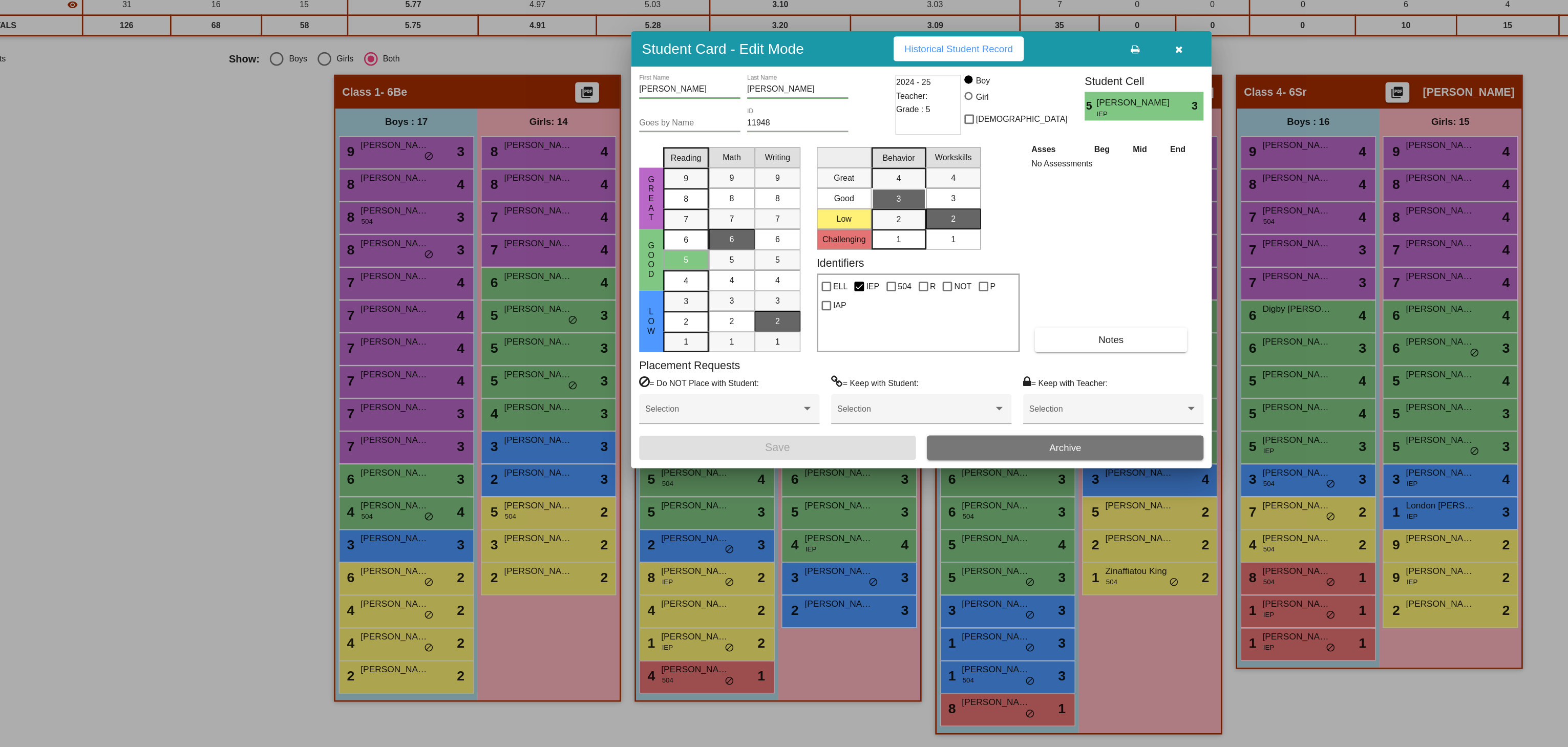 click at bounding box center [784, 373] 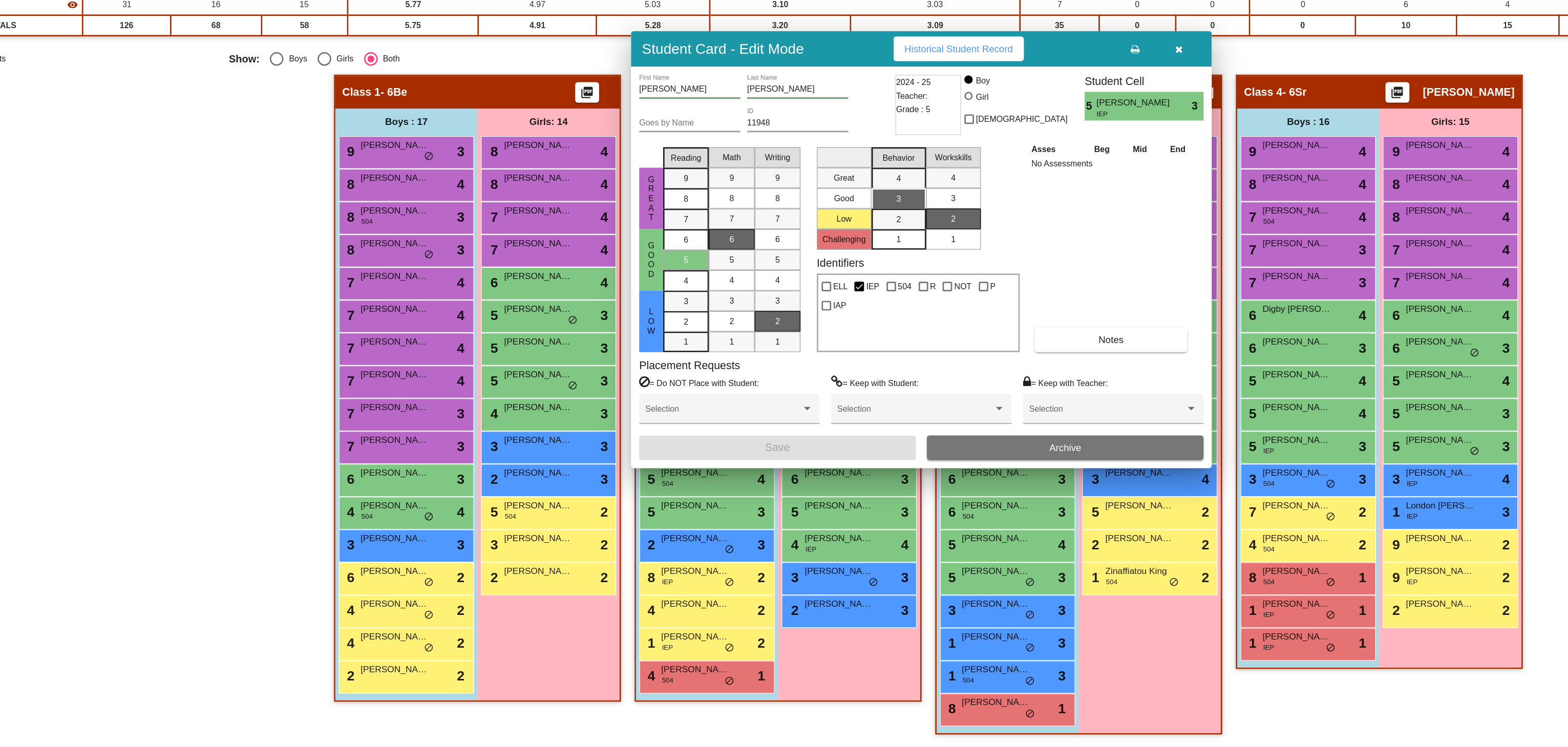 scroll, scrollTop: 1, scrollLeft: 0, axis: vertical 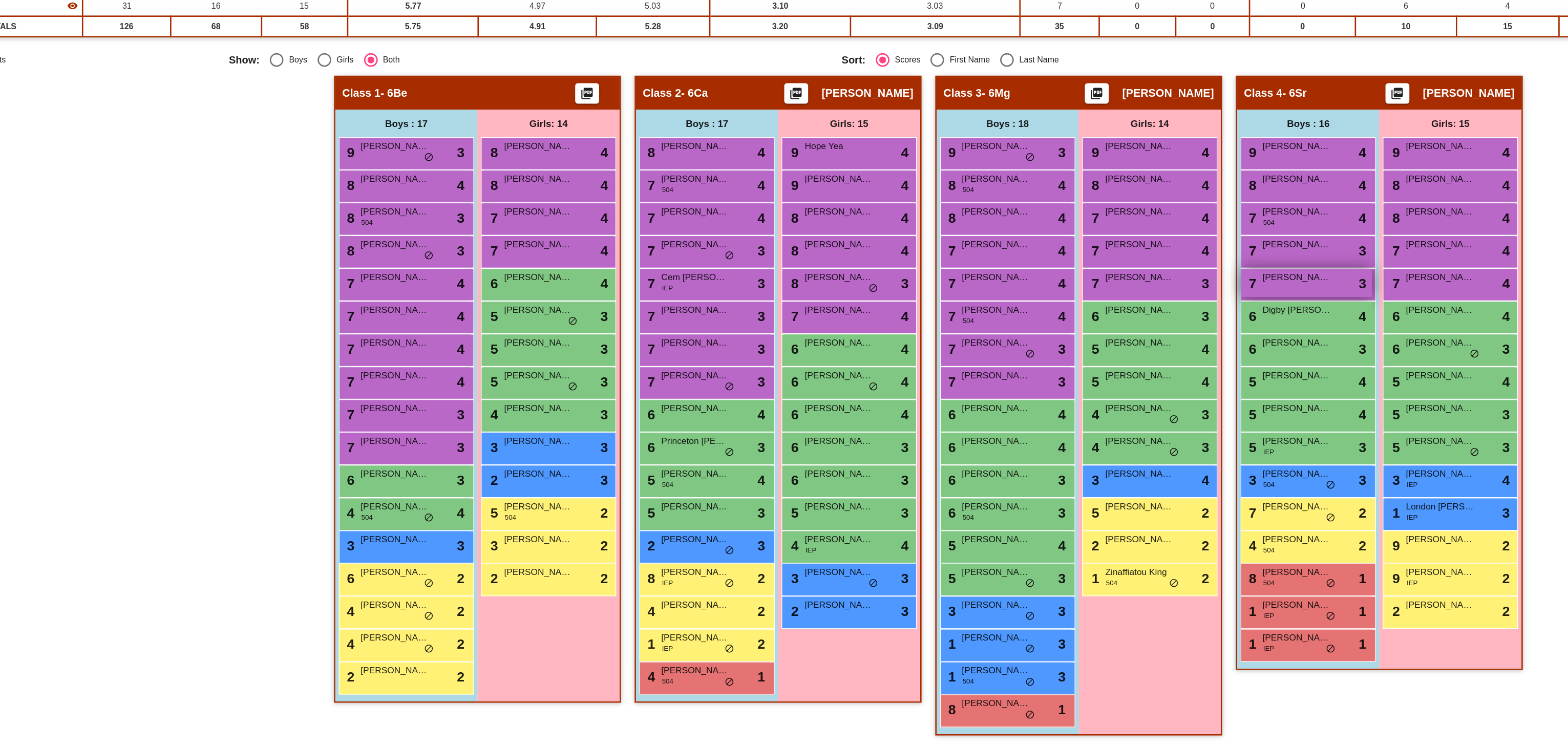 click on "7 Alston Anderson lock do_not_disturb_alt 3" at bounding box center [1072, 398] 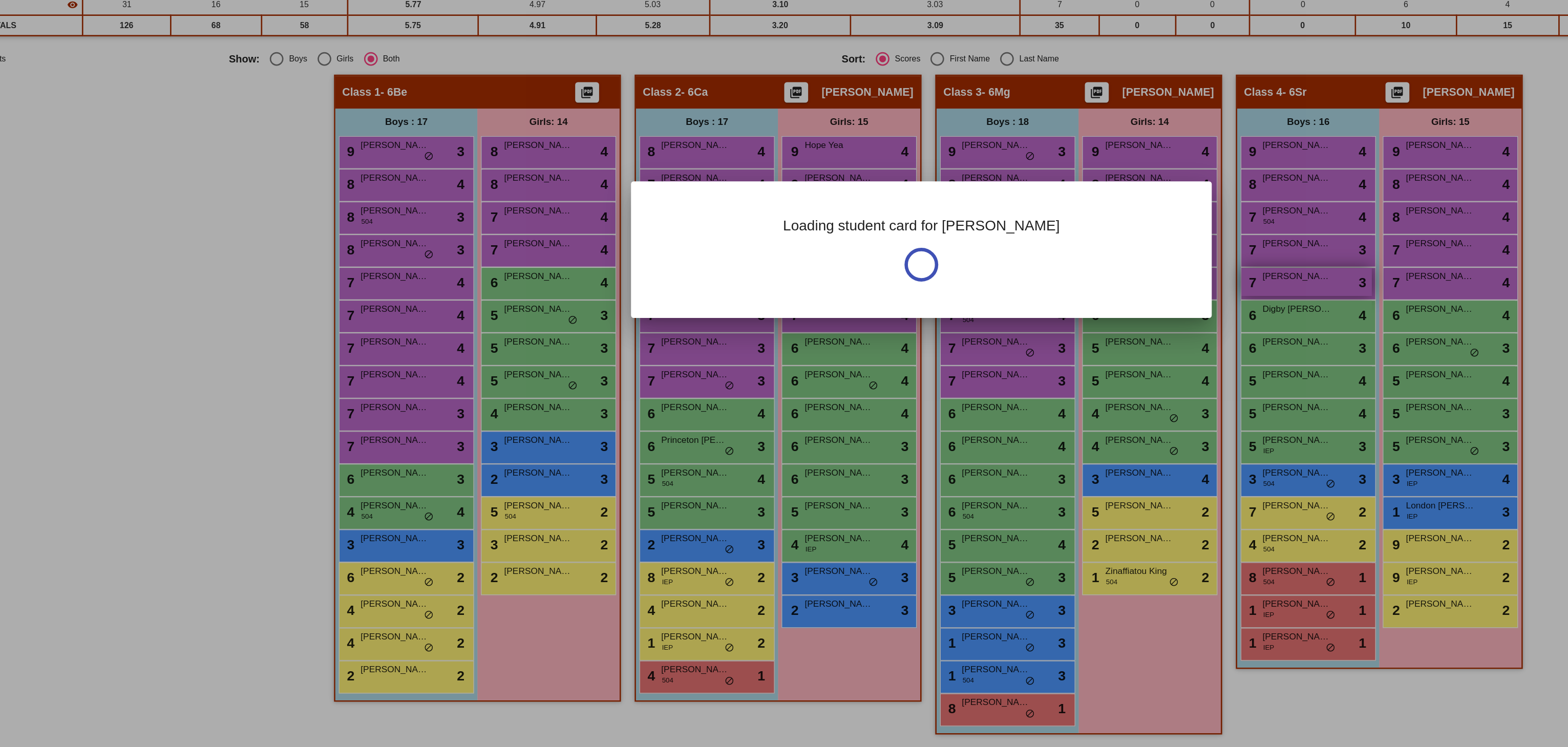 scroll, scrollTop: 0, scrollLeft: 0, axis: both 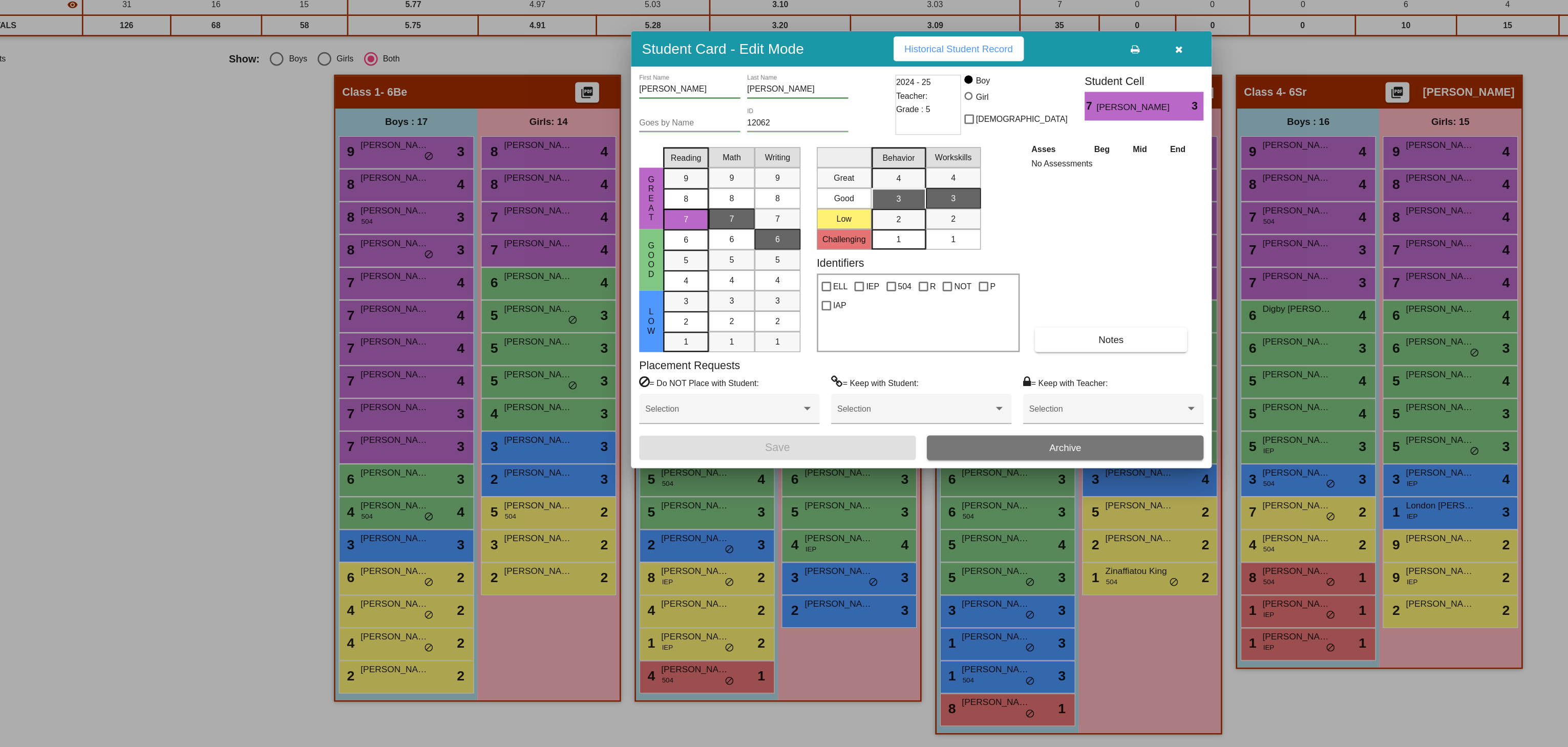 click at bounding box center [784, 373] 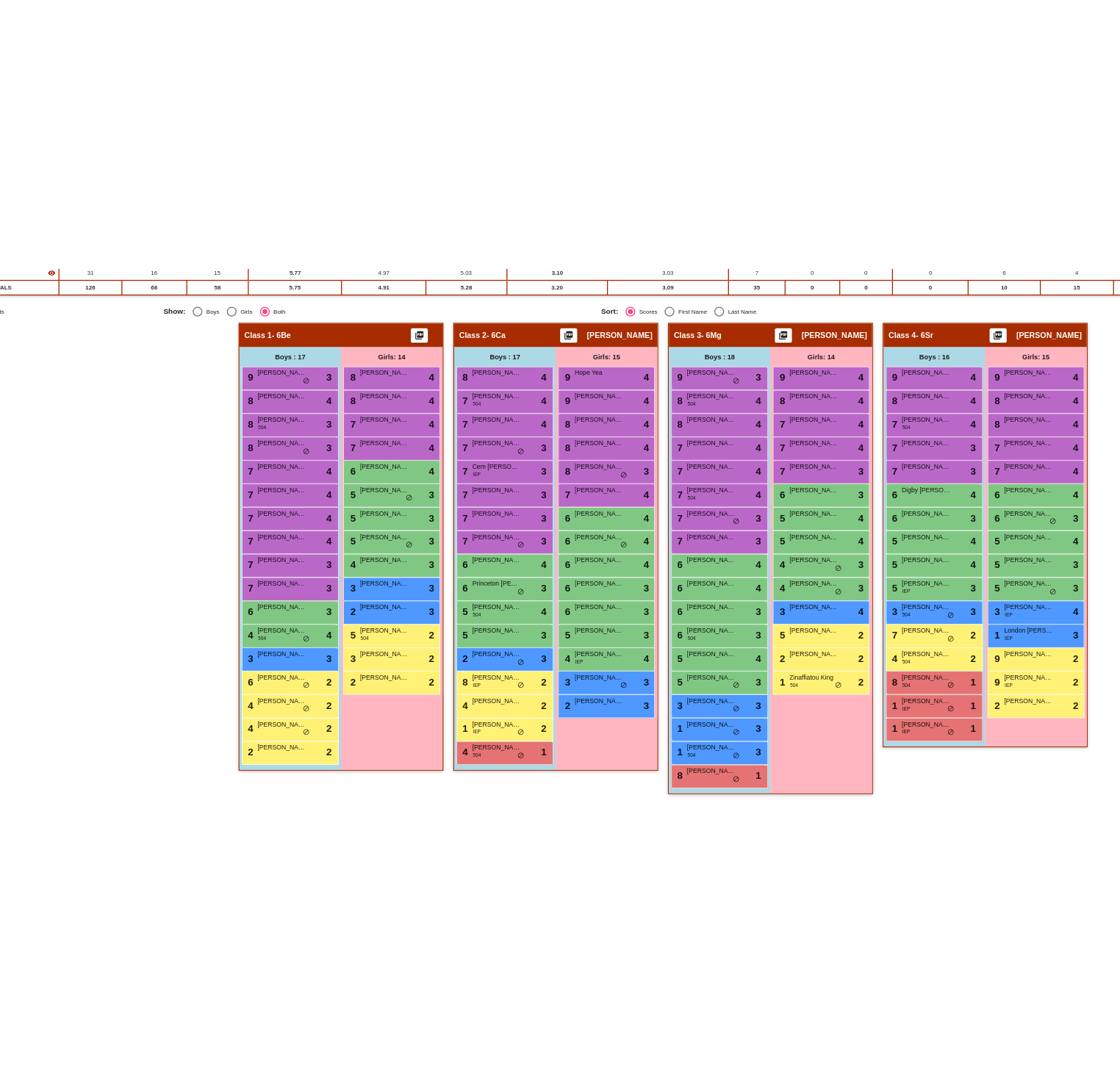 scroll, scrollTop: 1, scrollLeft: 0, axis: vertical 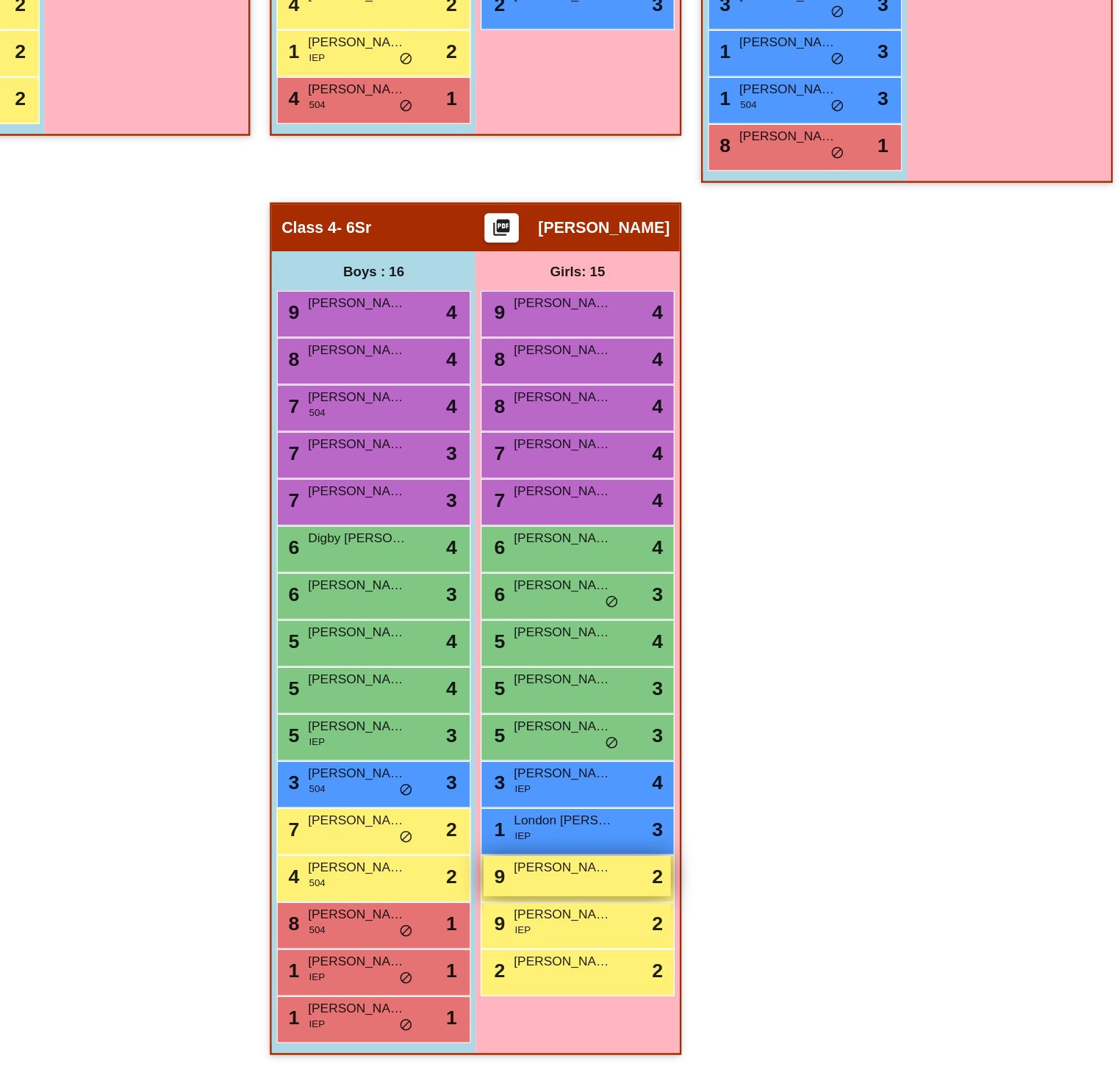 click on "Amelia Whitney" at bounding box center [625, 918] 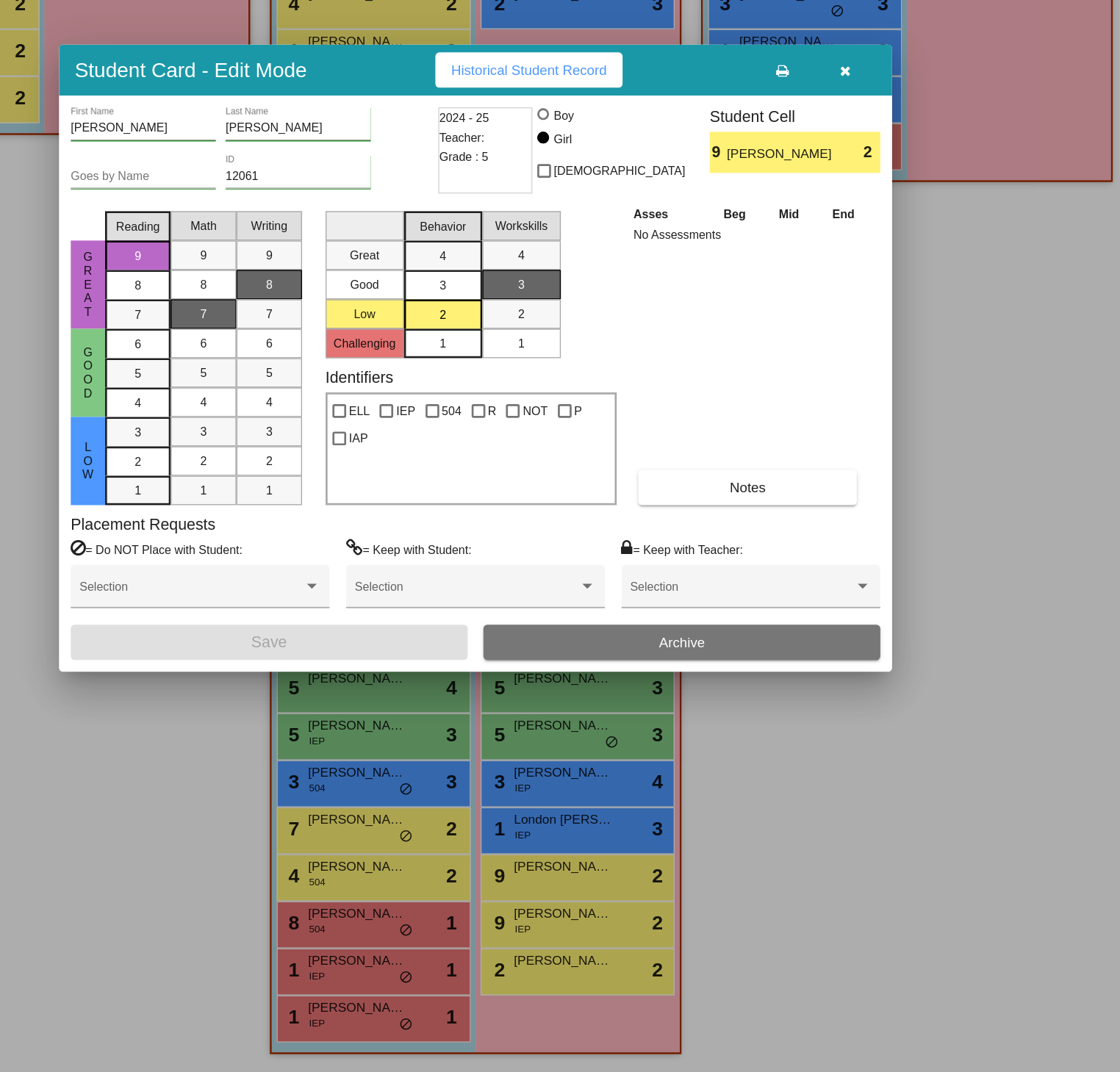click at bounding box center (560, 536) 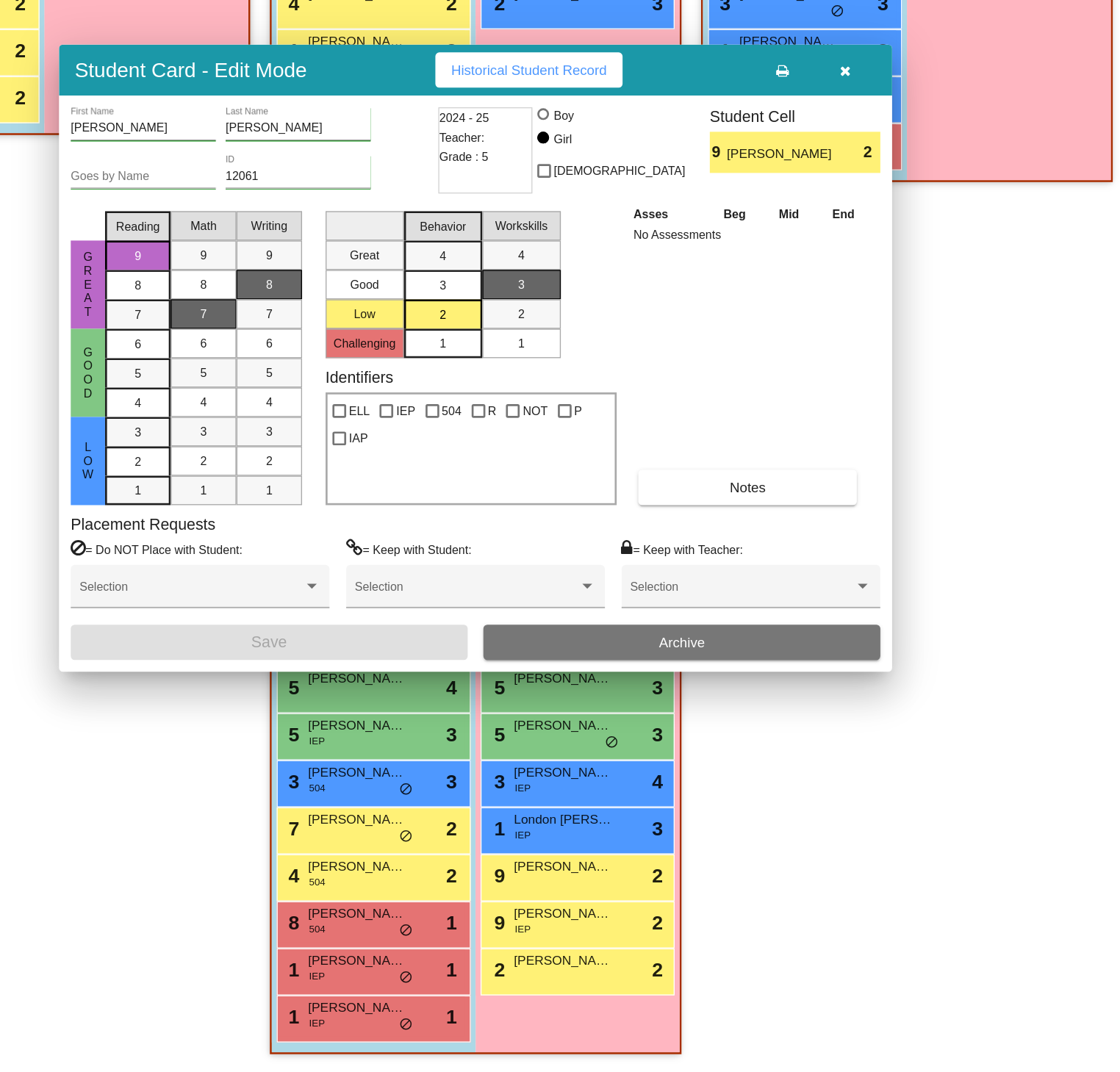 scroll, scrollTop: 1, scrollLeft: 0, axis: vertical 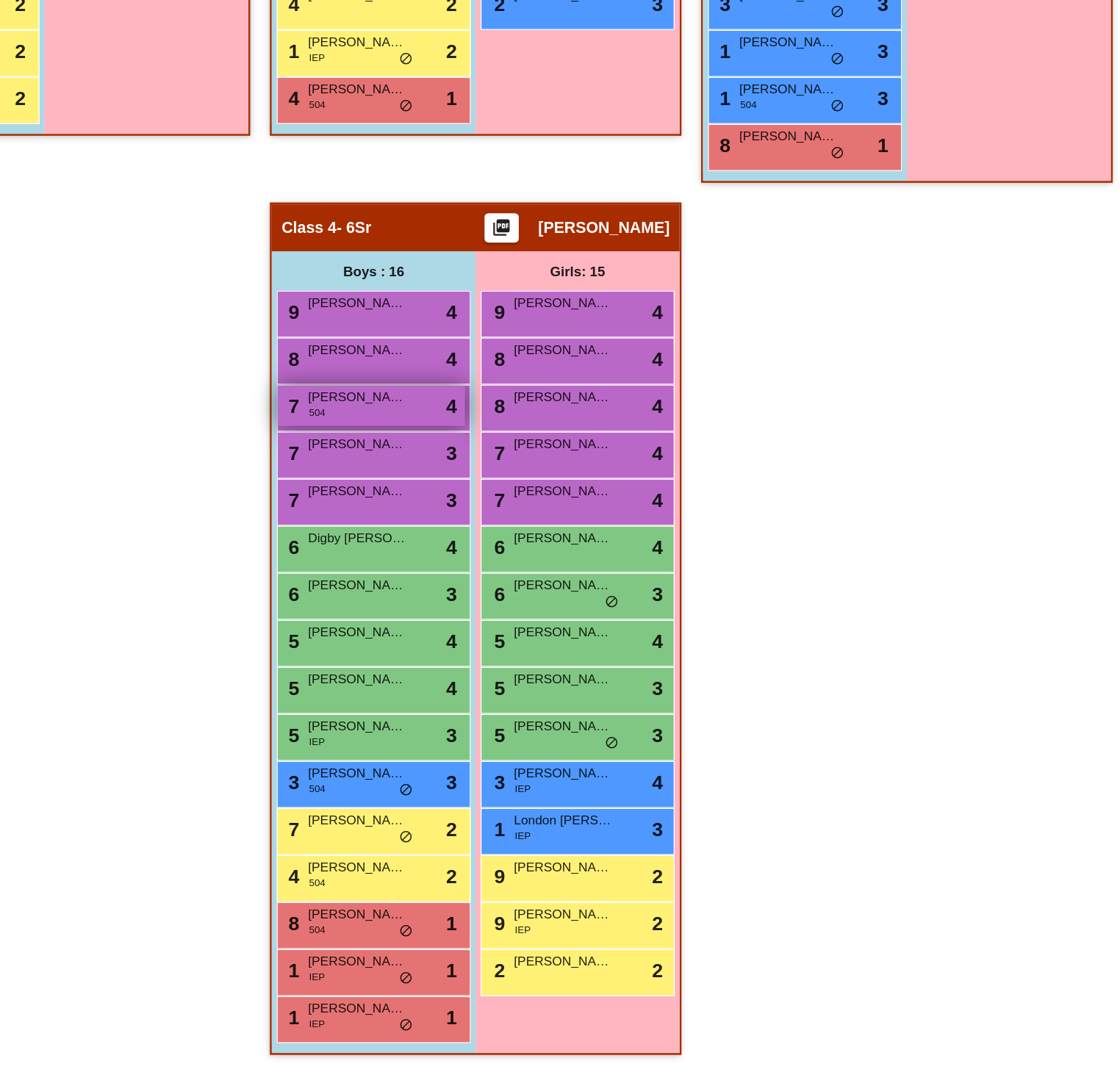 click on "Blake Beard" at bounding box center [471, 566] 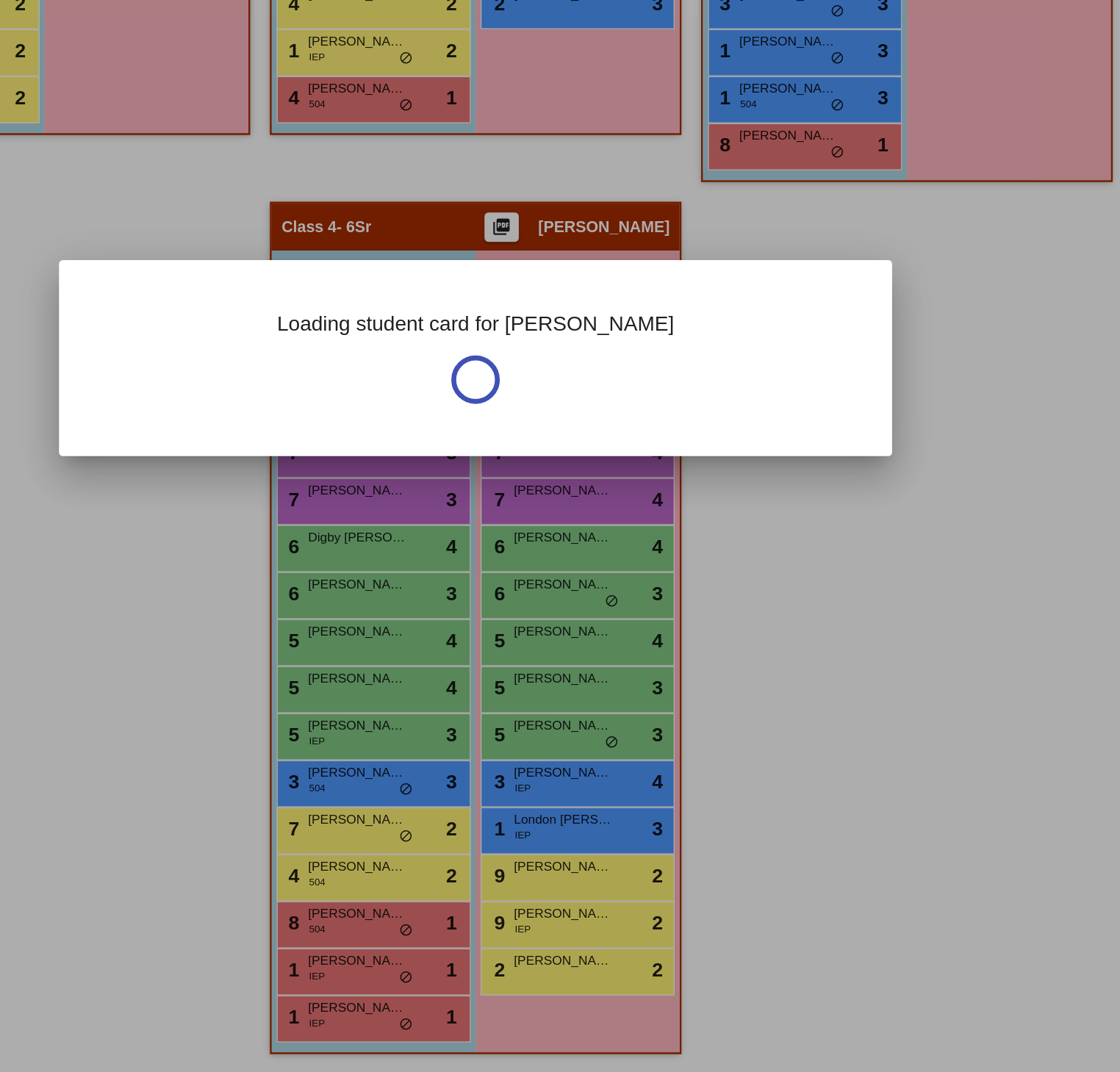 scroll, scrollTop: 0, scrollLeft: 0, axis: both 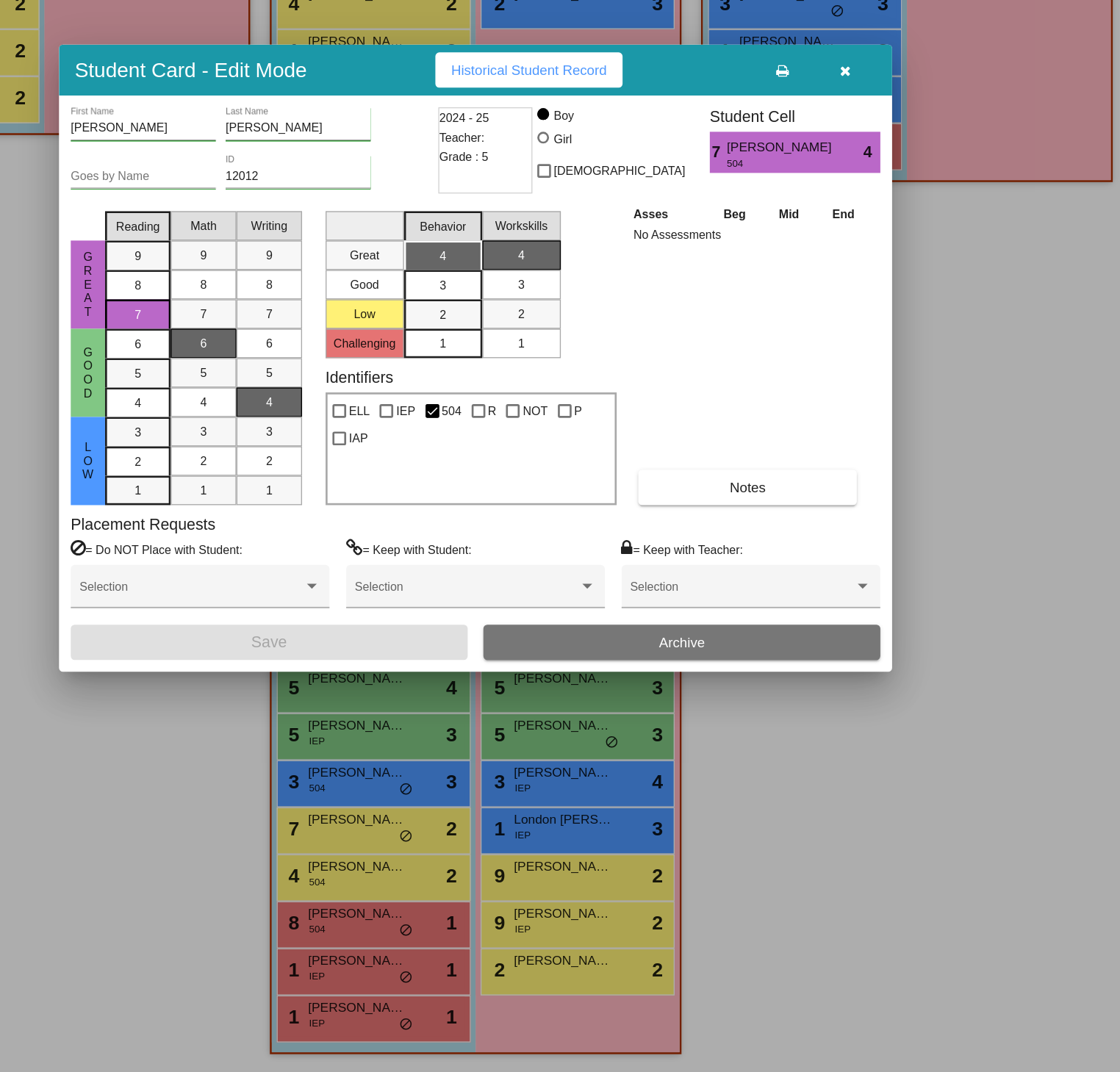 click at bounding box center [560, 536] 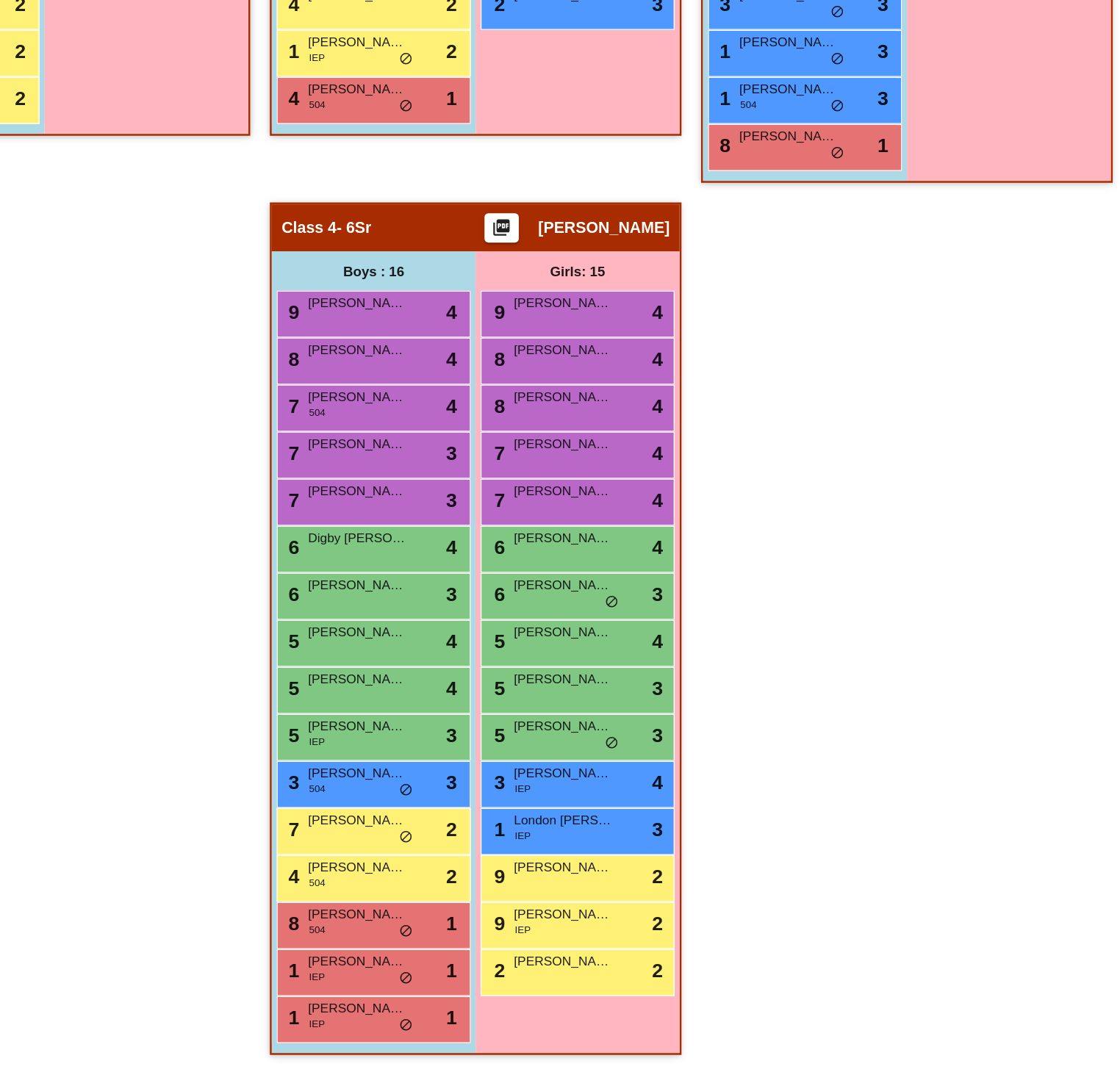 scroll, scrollTop: 1, scrollLeft: 0, axis: vertical 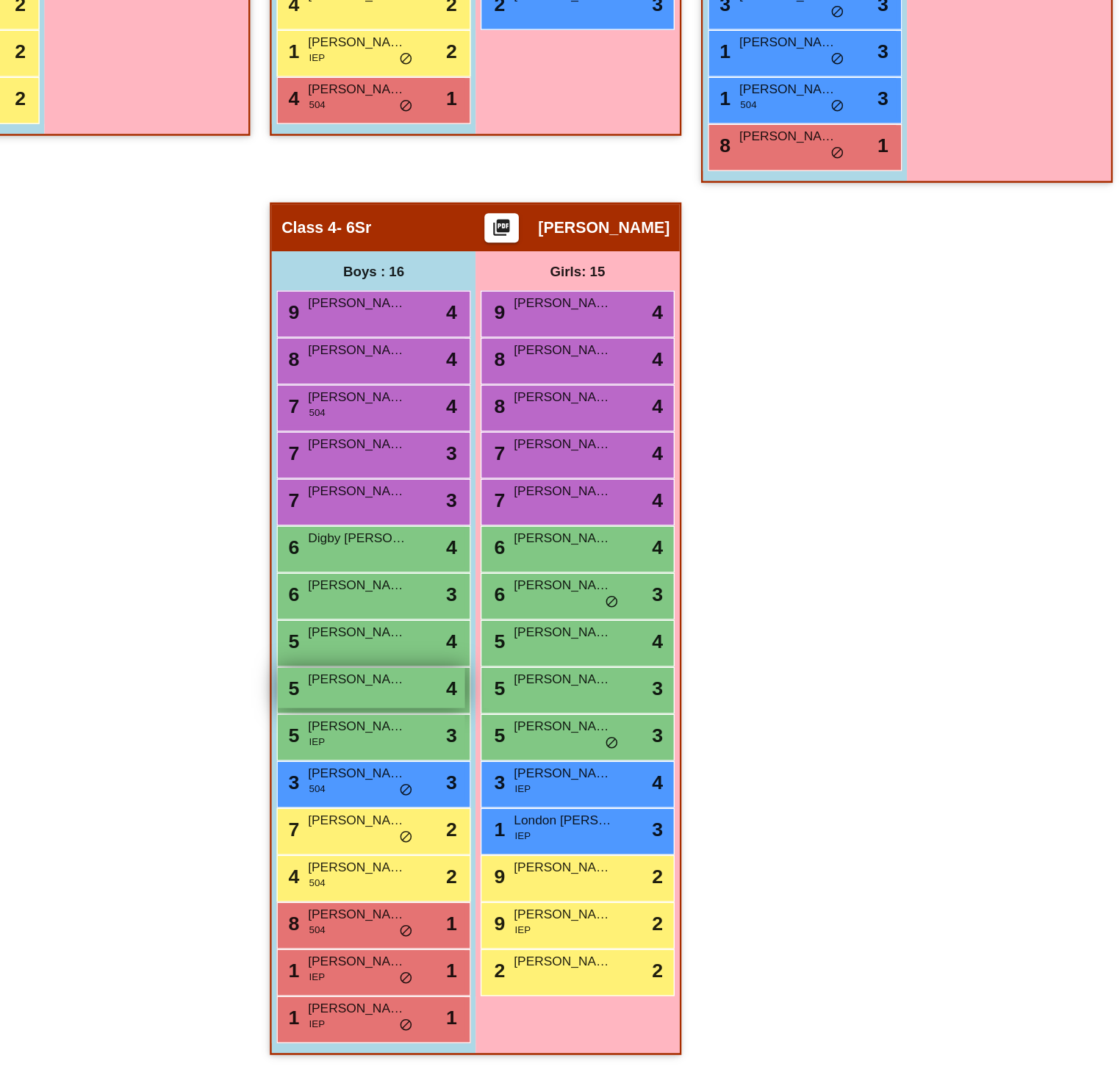click on "Nicolas Brutlag" at bounding box center [471, 777] 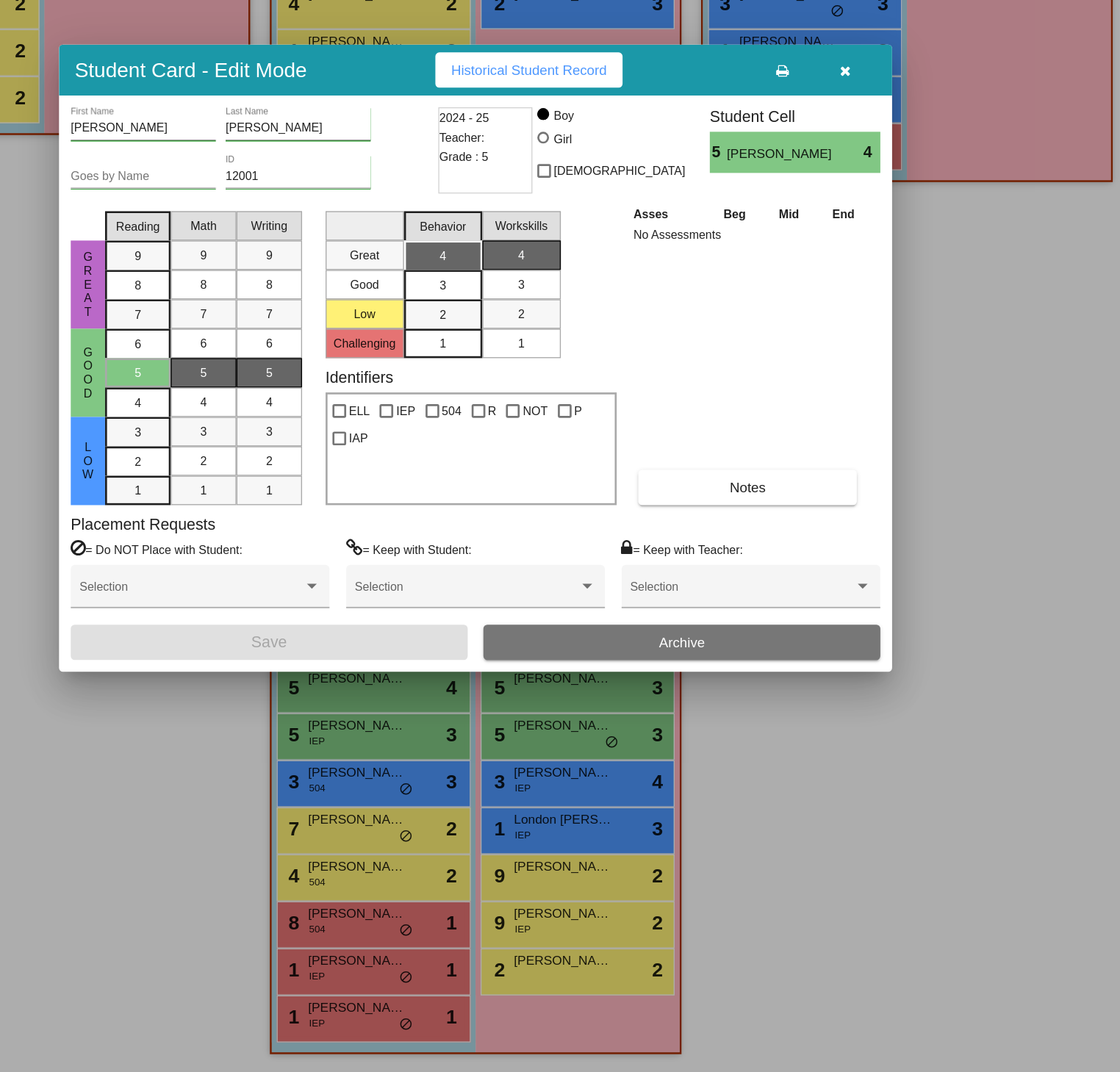 click at bounding box center [560, 536] 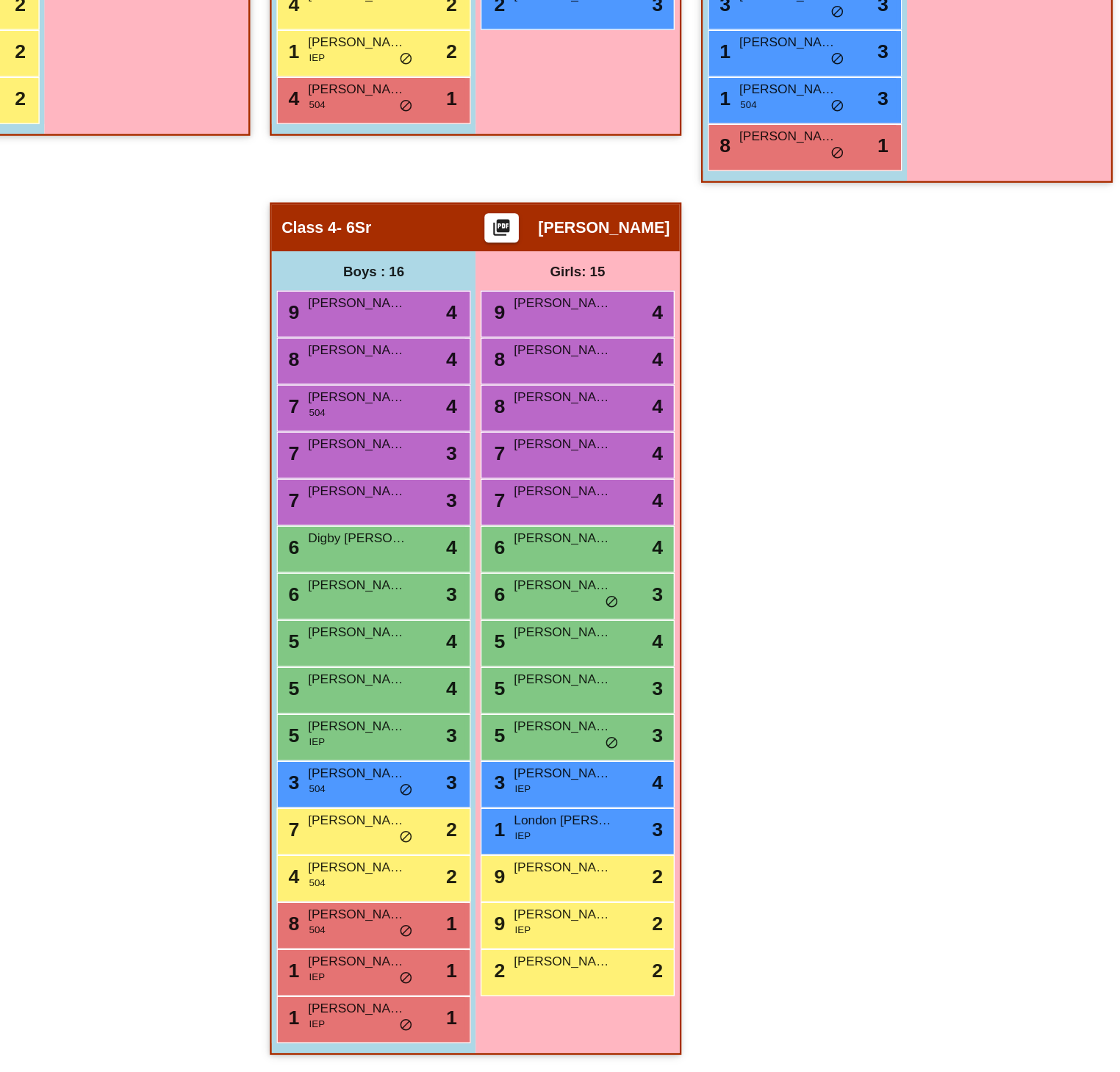 scroll, scrollTop: 1, scrollLeft: 0, axis: vertical 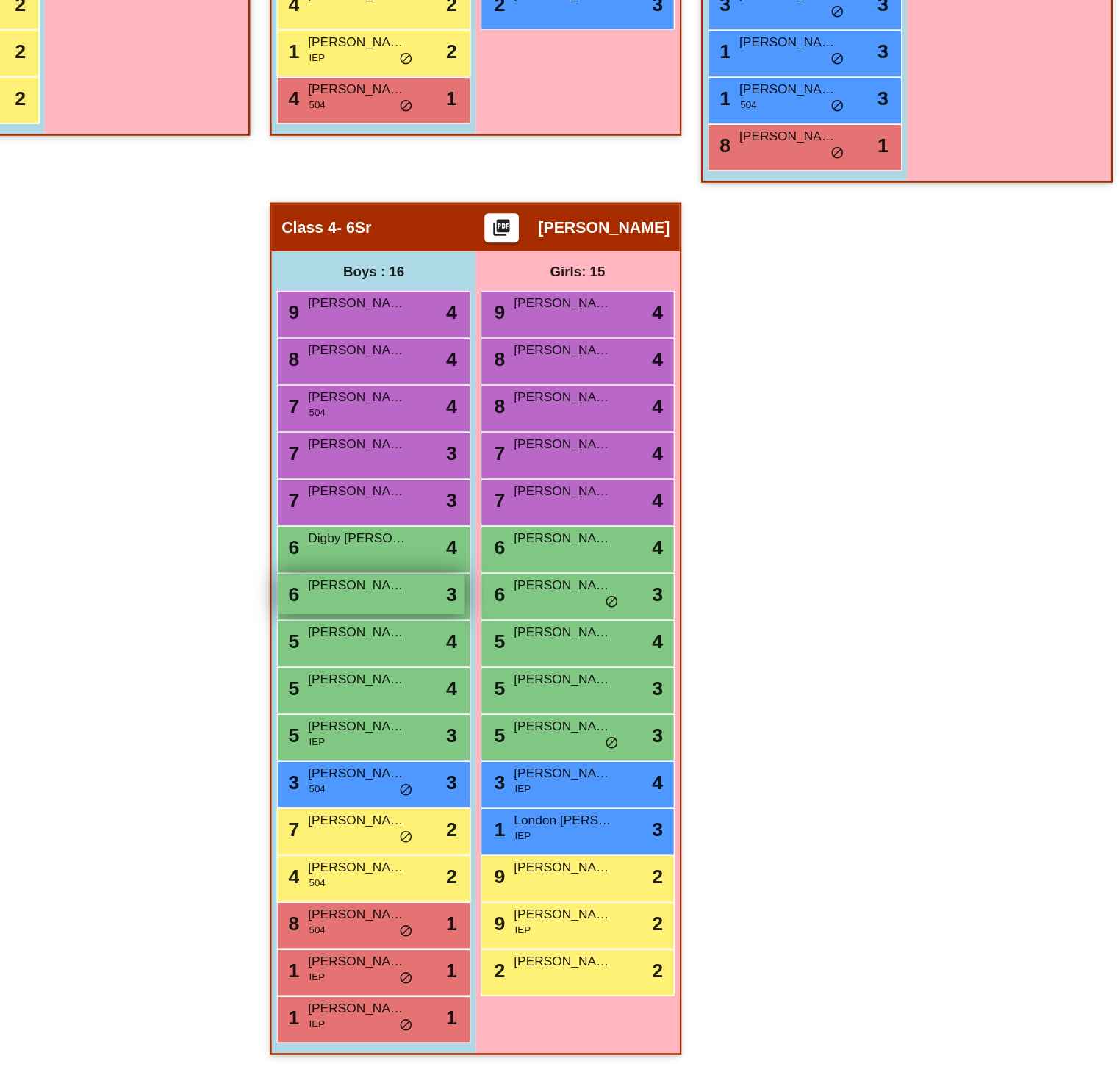 click on "Enzo Gaines" at bounding box center (471, 707) 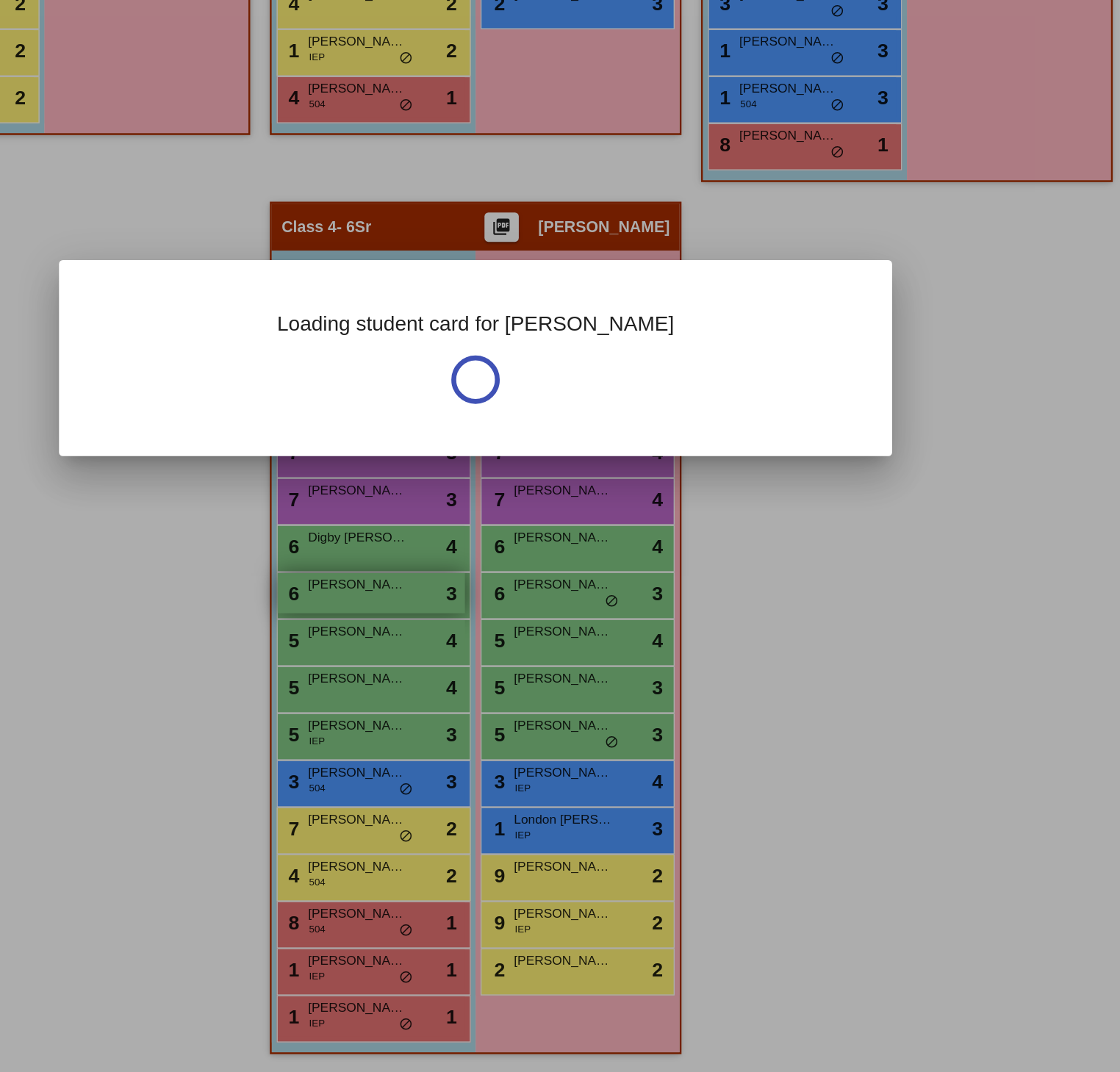 scroll, scrollTop: 0, scrollLeft: 0, axis: both 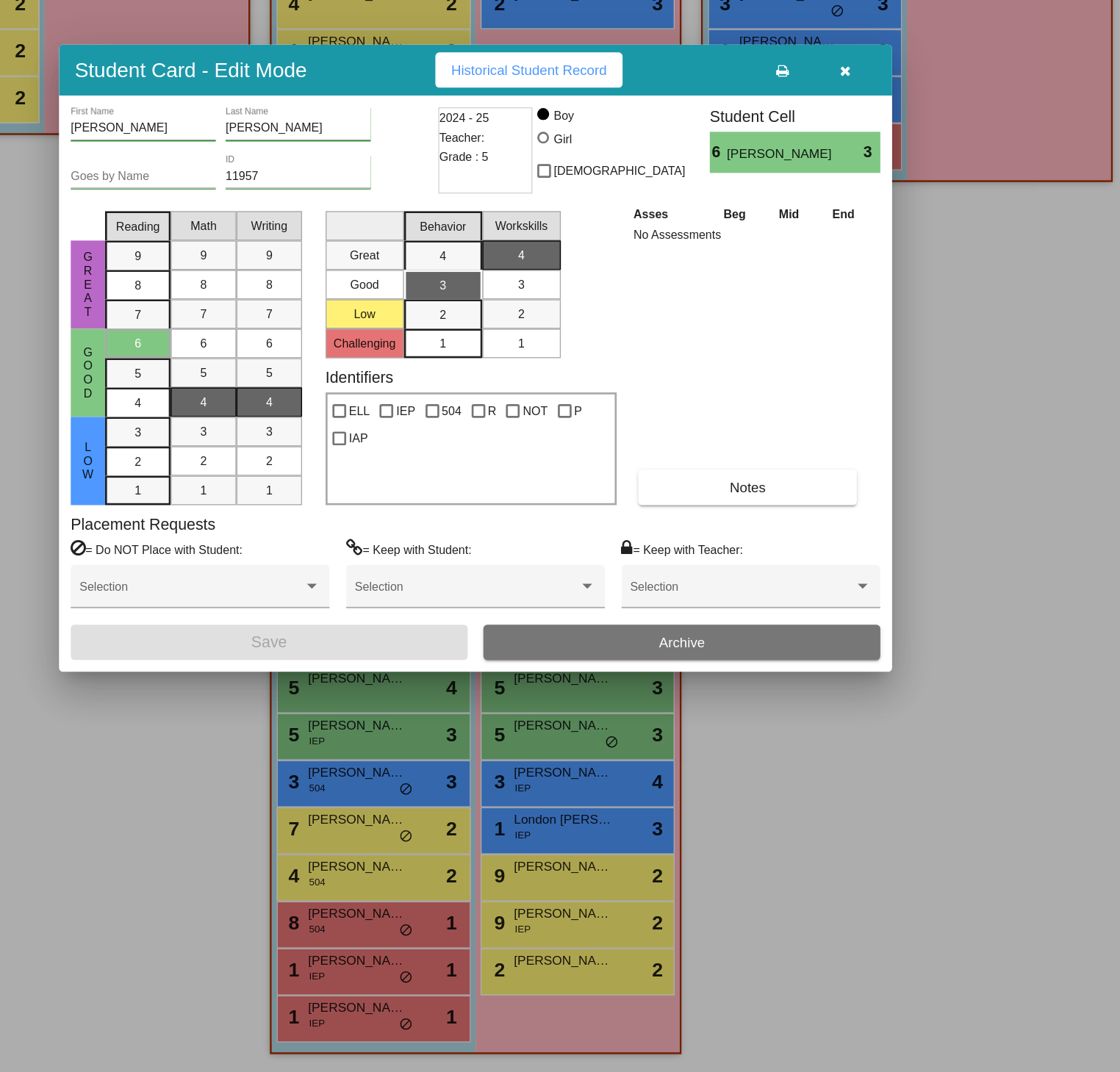click at bounding box center [560, 536] 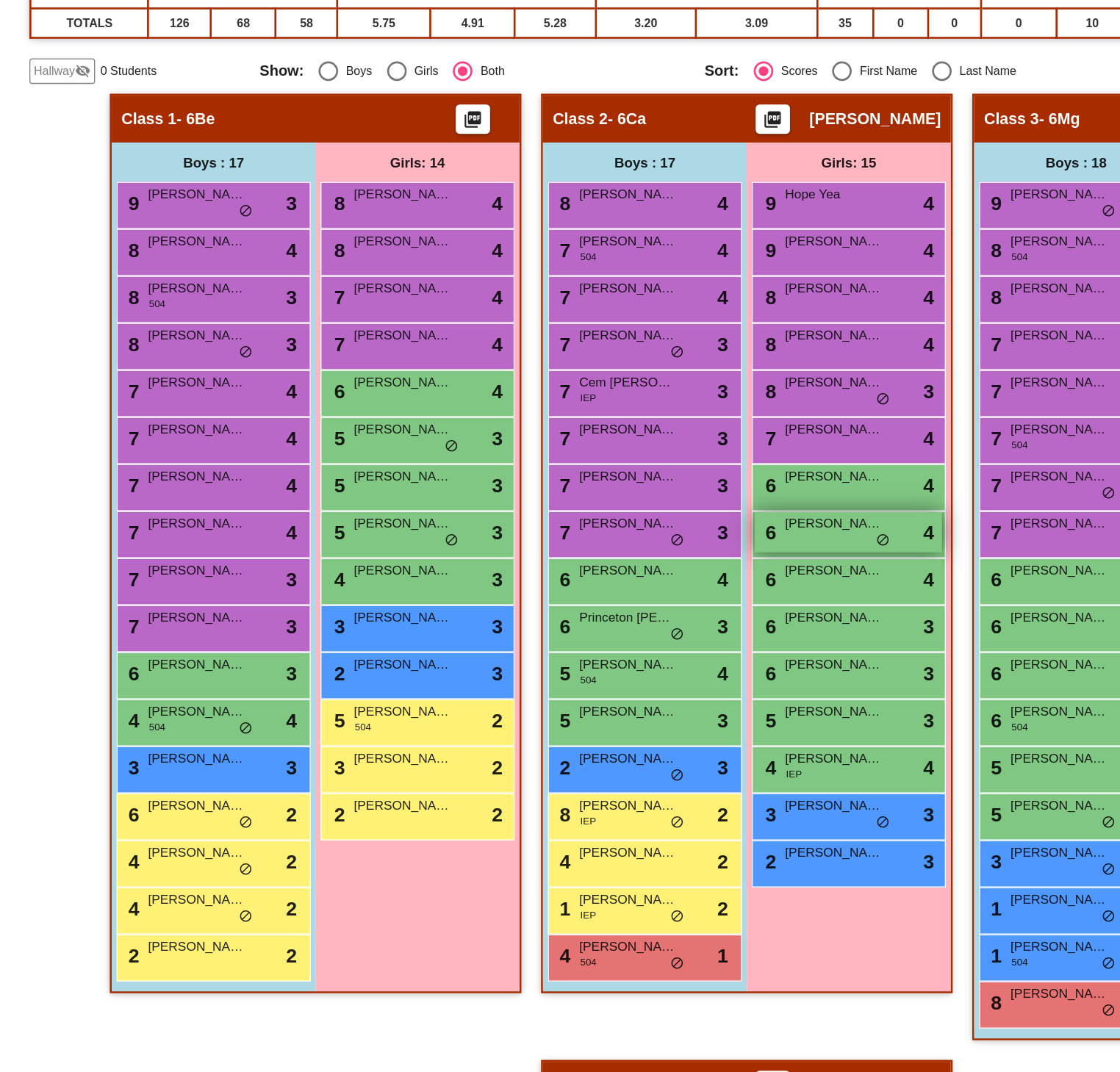 scroll, scrollTop: 71, scrollLeft: 0, axis: vertical 